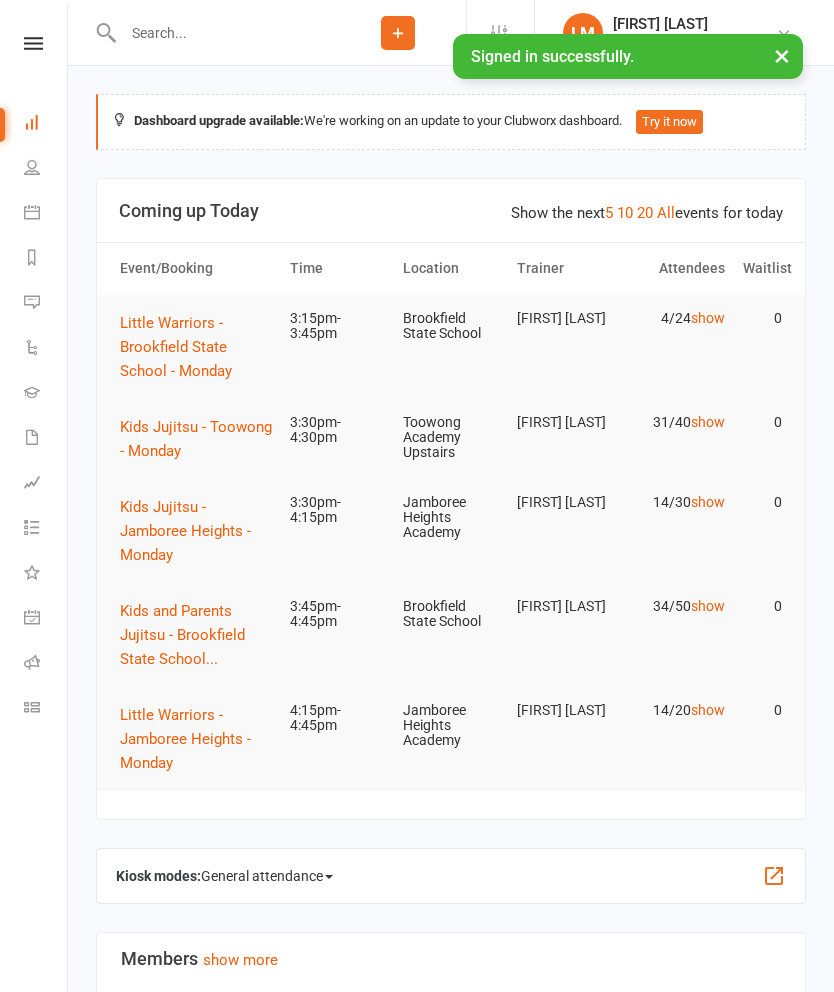 scroll, scrollTop: 0, scrollLeft: 0, axis: both 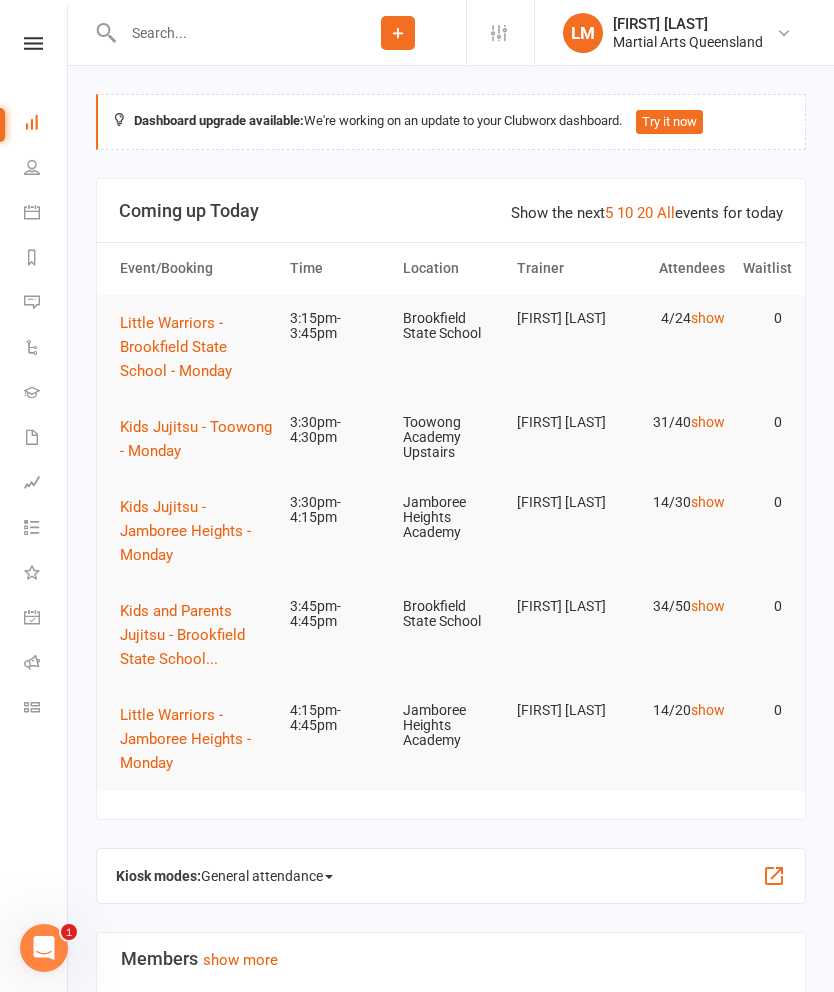 click on "Kids Jujitsu - Toowong - Monday" at bounding box center [196, 439] 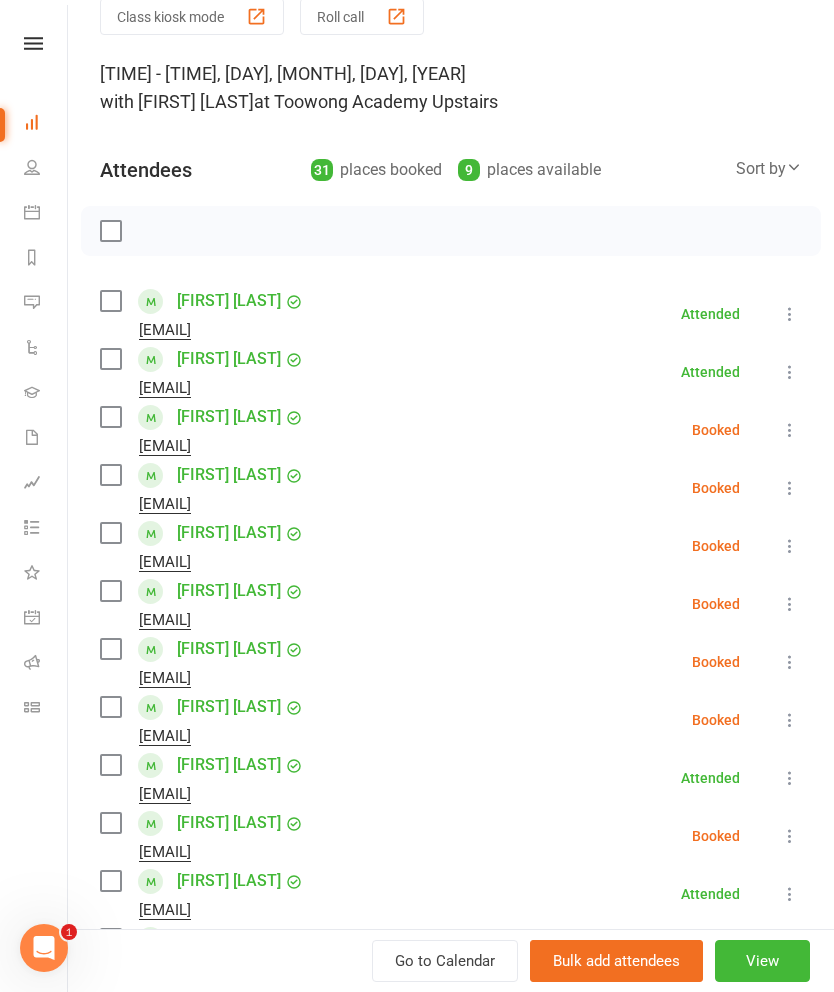 scroll, scrollTop: 129, scrollLeft: 0, axis: vertical 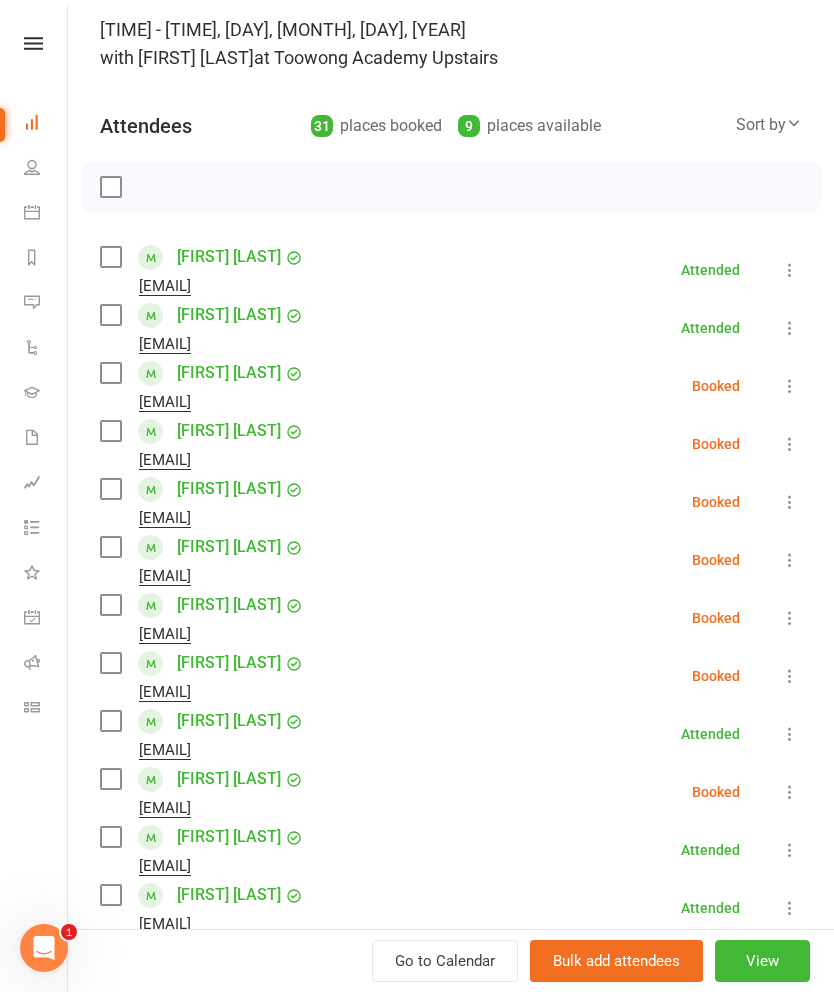 click at bounding box center (110, 373) 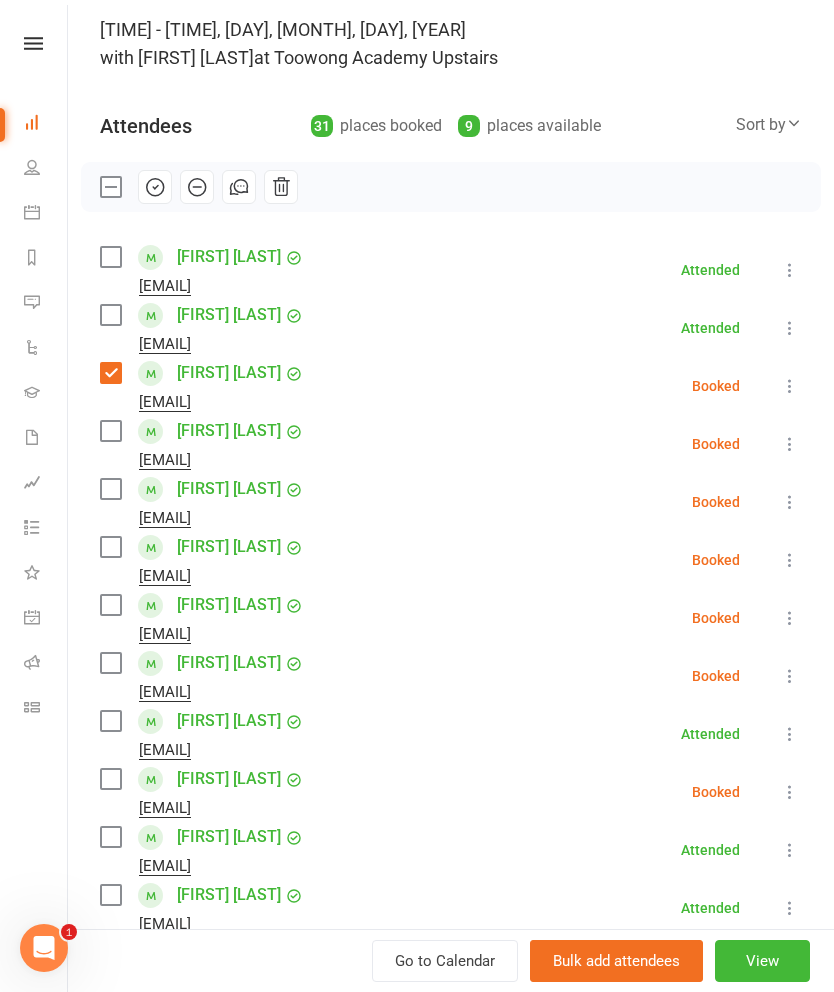 click at bounding box center (110, 431) 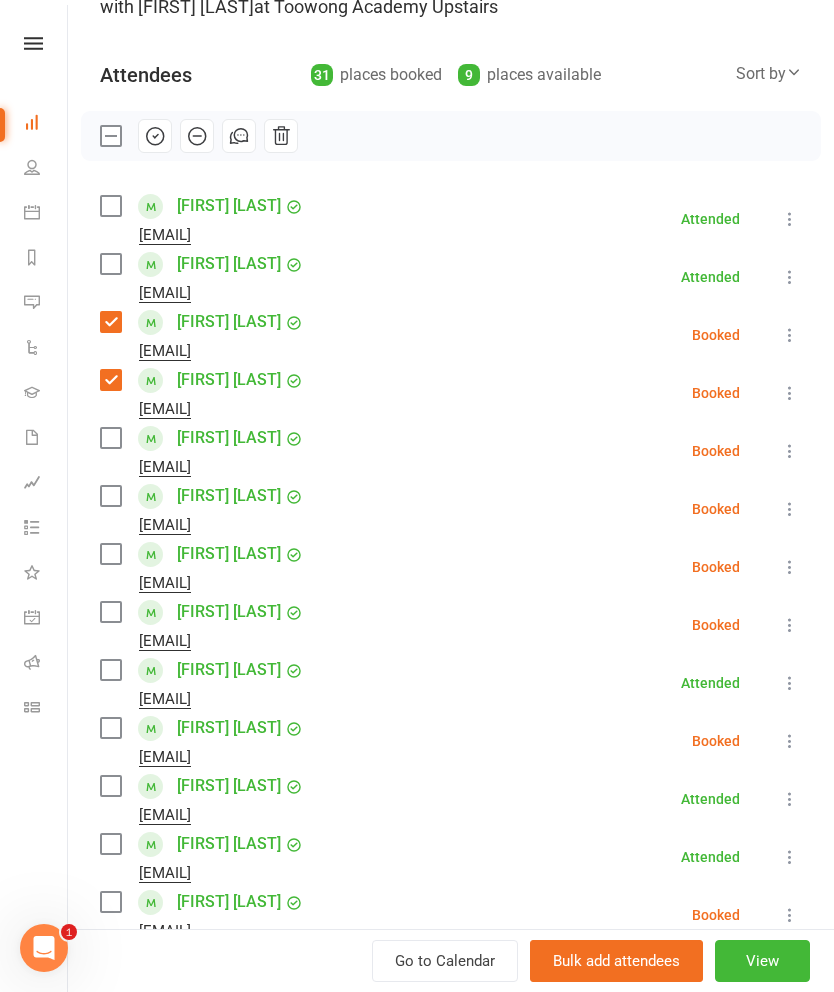click at bounding box center [110, 612] 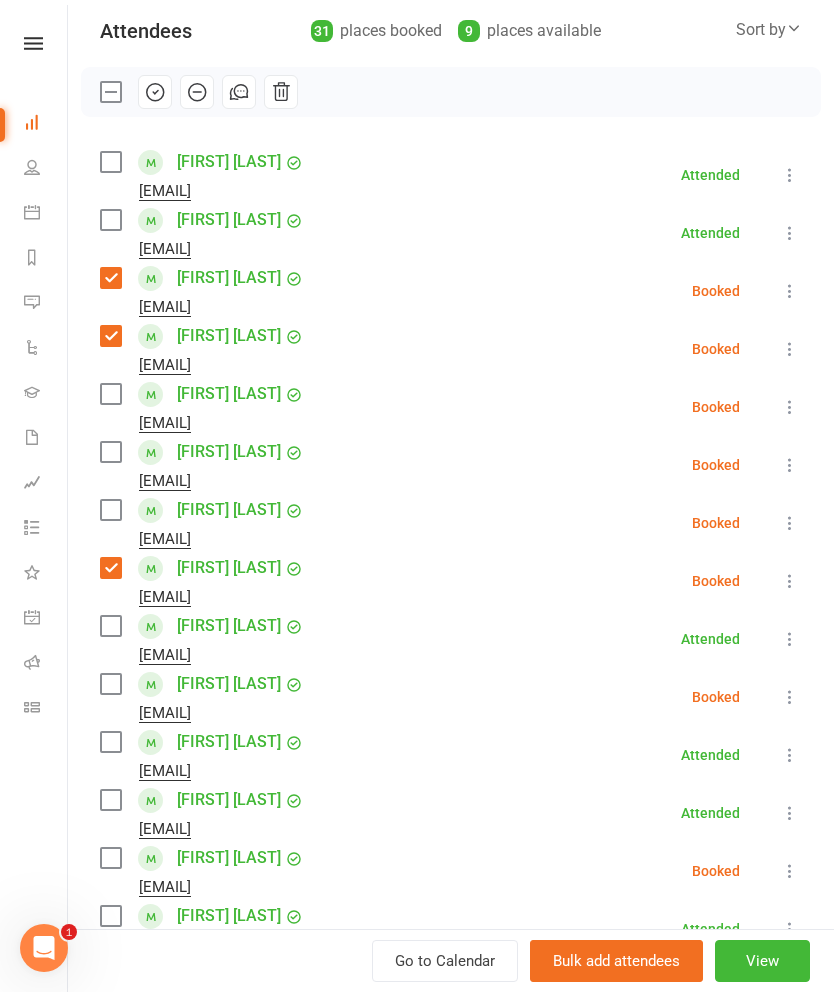 scroll, scrollTop: 238, scrollLeft: 0, axis: vertical 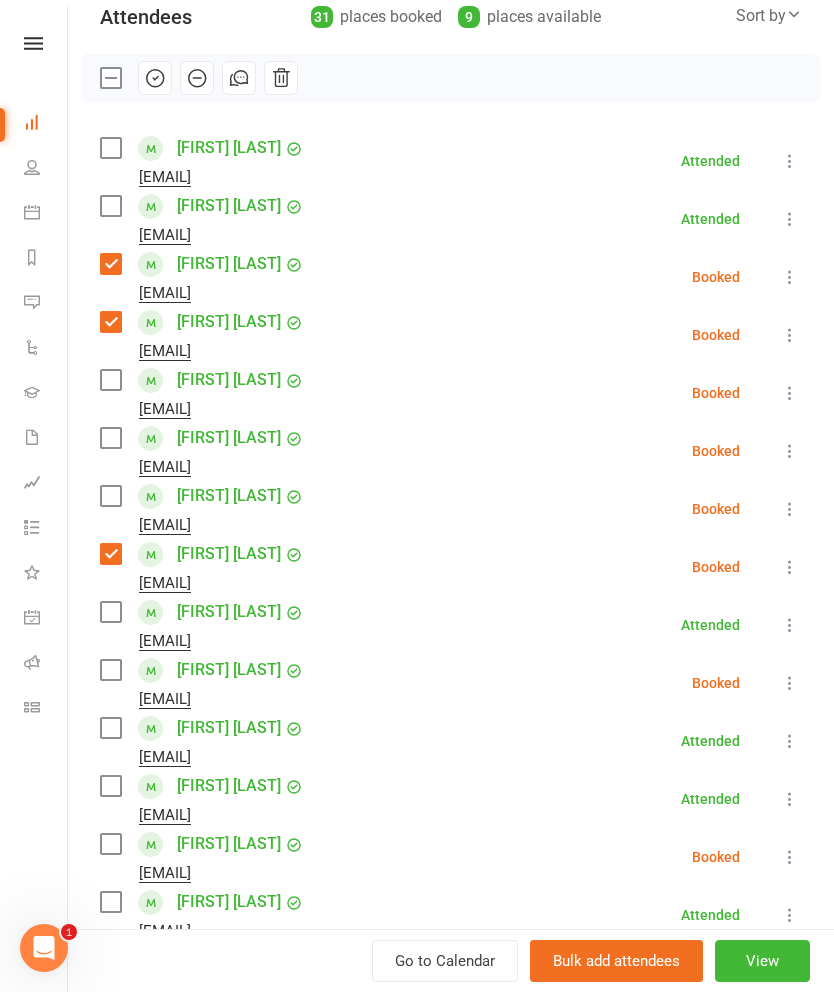 click at bounding box center [110, 612] 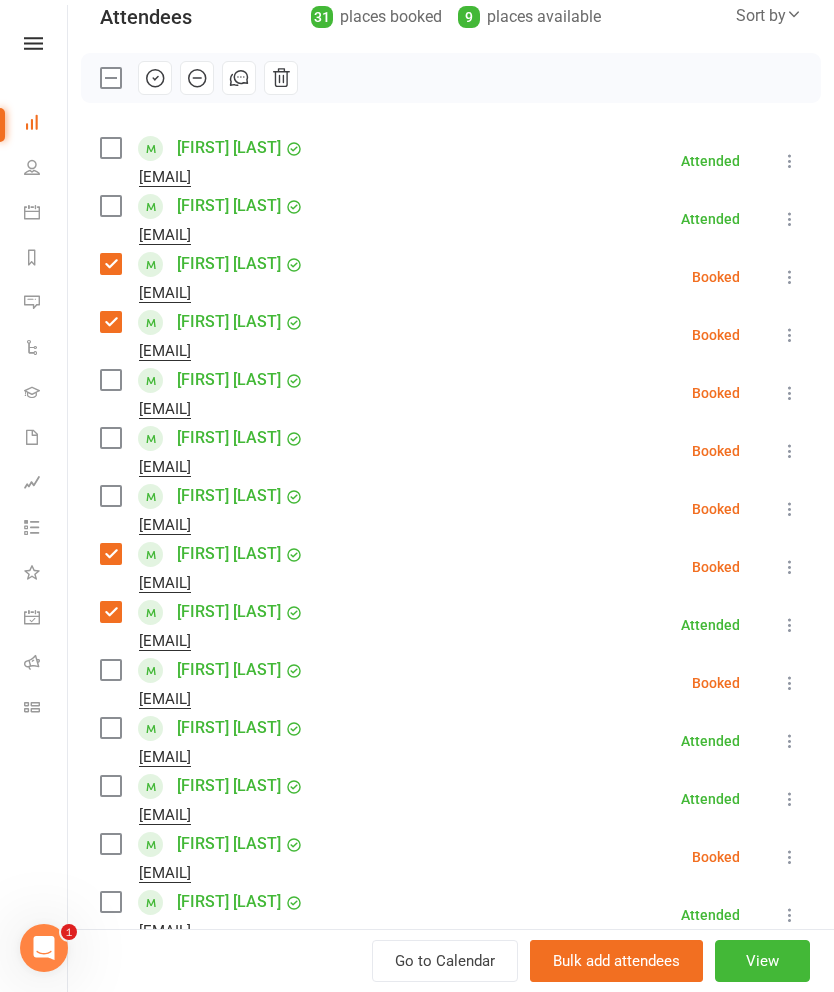 click at bounding box center (110, 670) 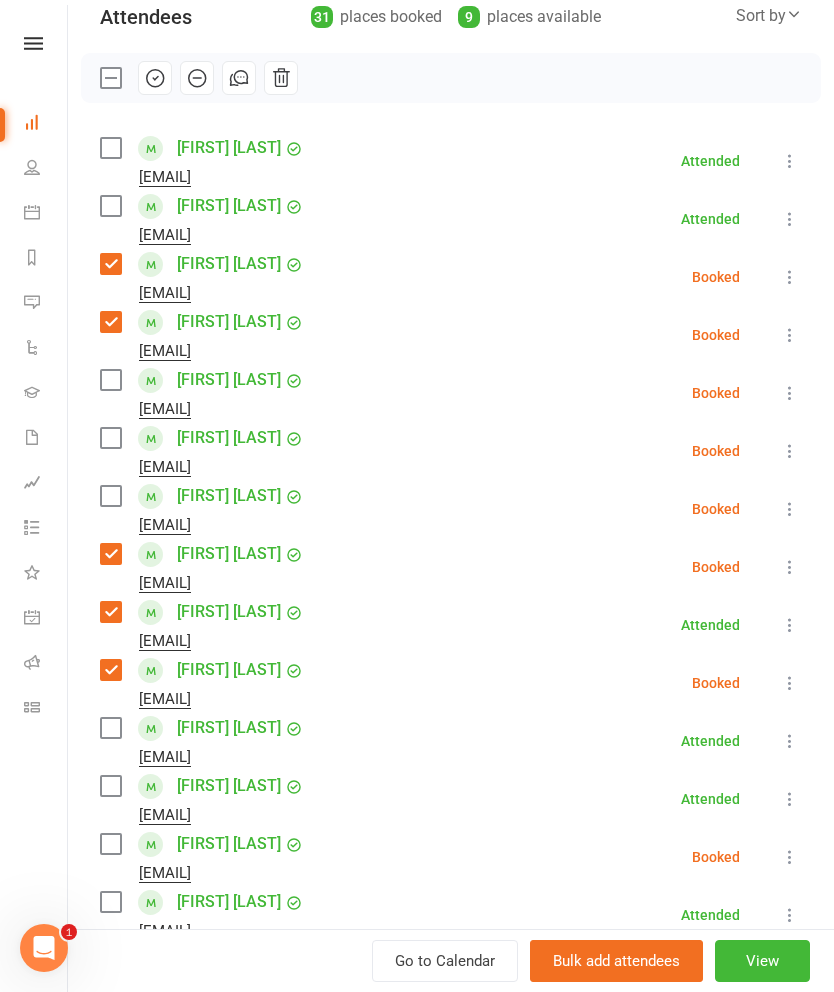 click at bounding box center [110, 728] 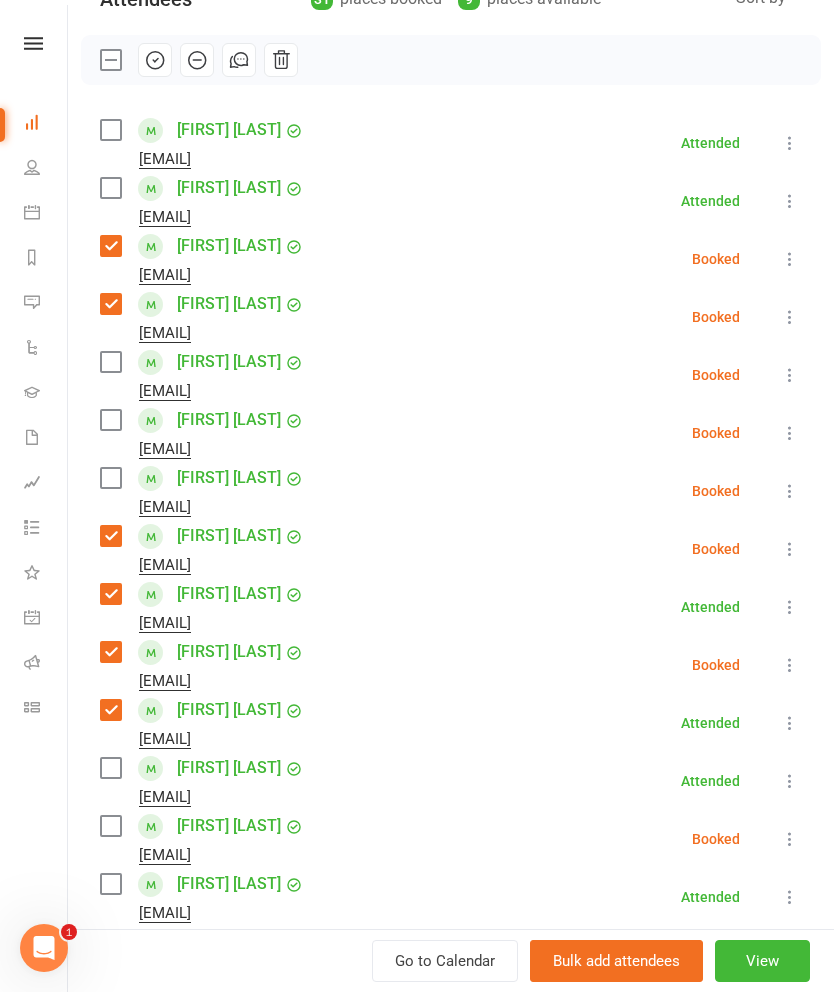 click at bounding box center [110, 768] 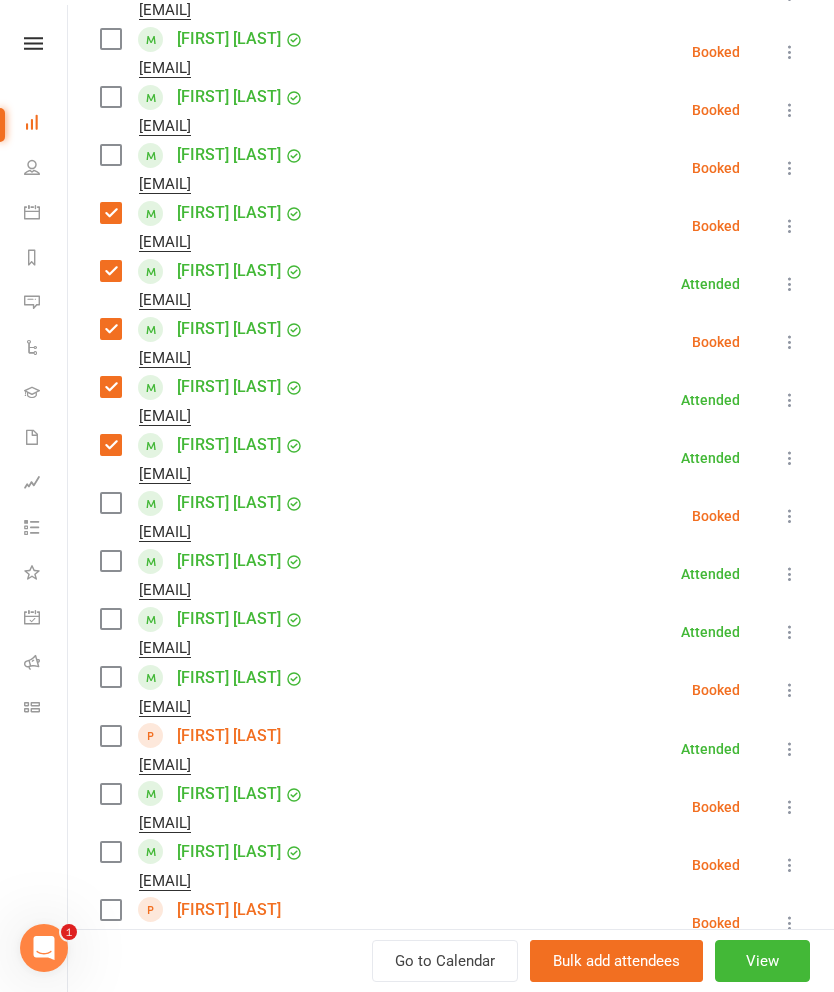 scroll, scrollTop: 580, scrollLeft: 0, axis: vertical 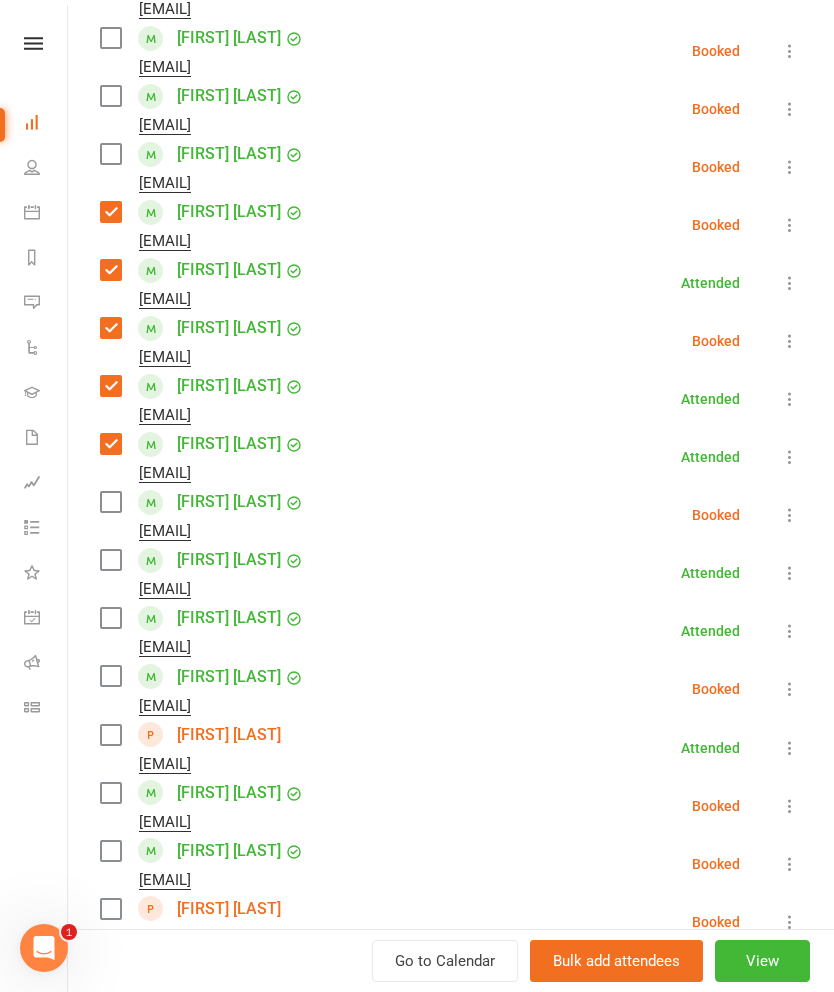 click at bounding box center [110, 560] 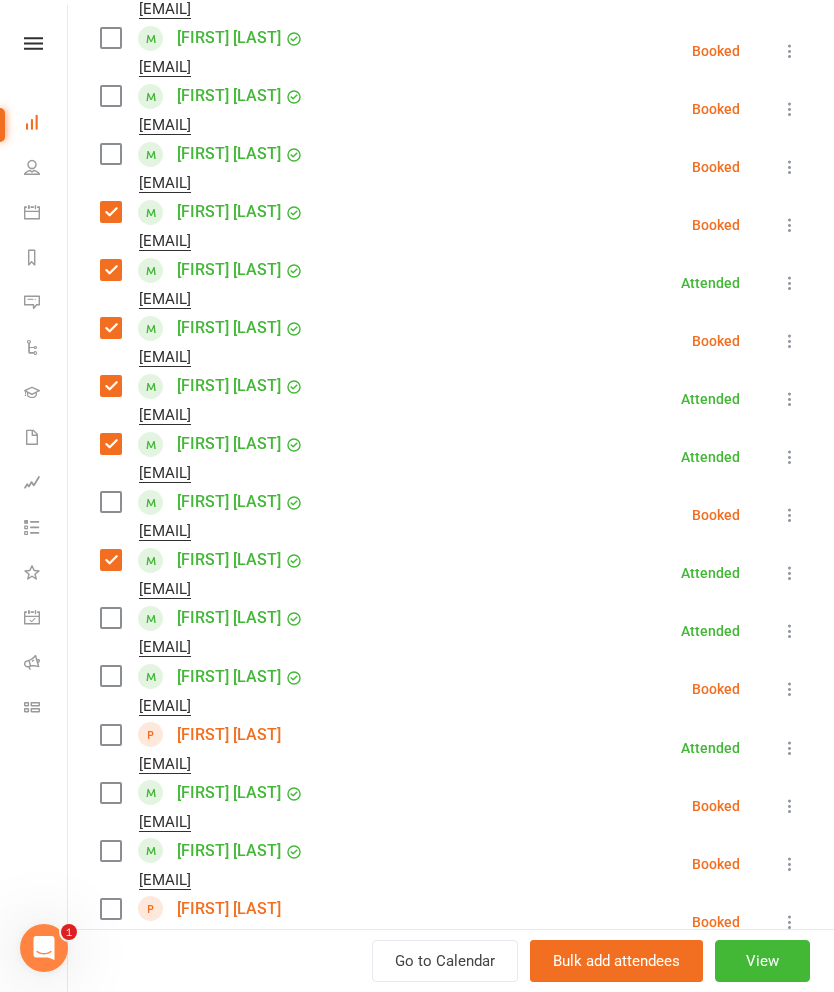 click at bounding box center [110, 560] 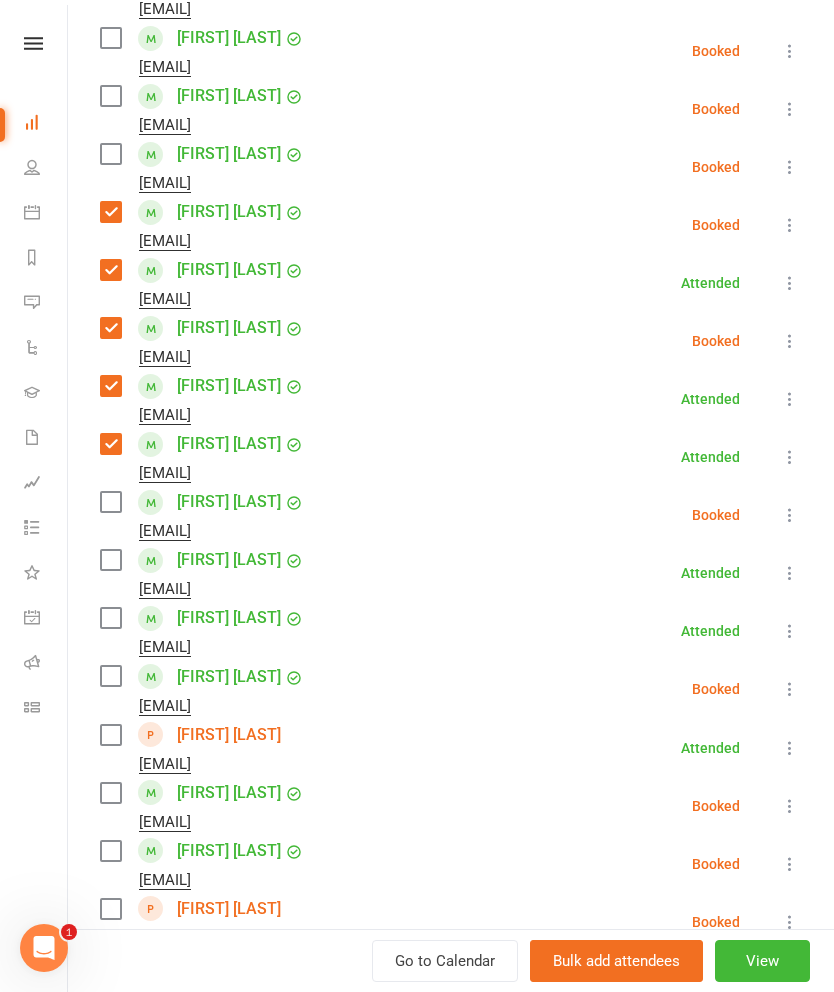 click at bounding box center (110, 618) 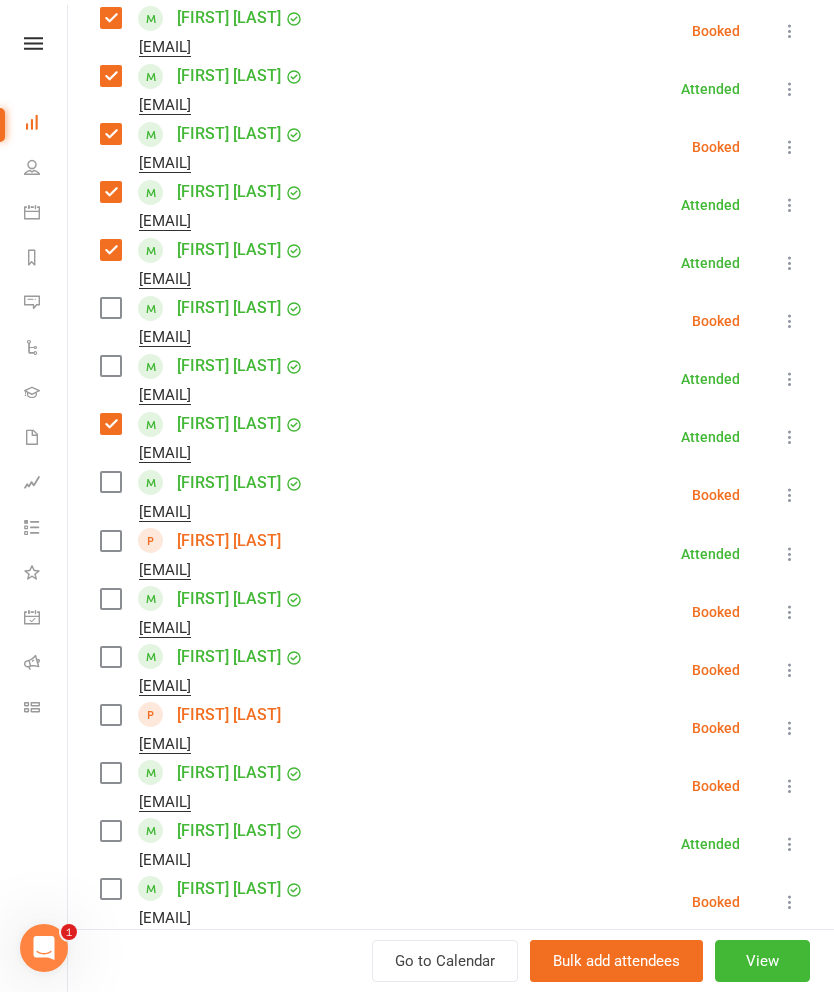 scroll, scrollTop: 799, scrollLeft: 0, axis: vertical 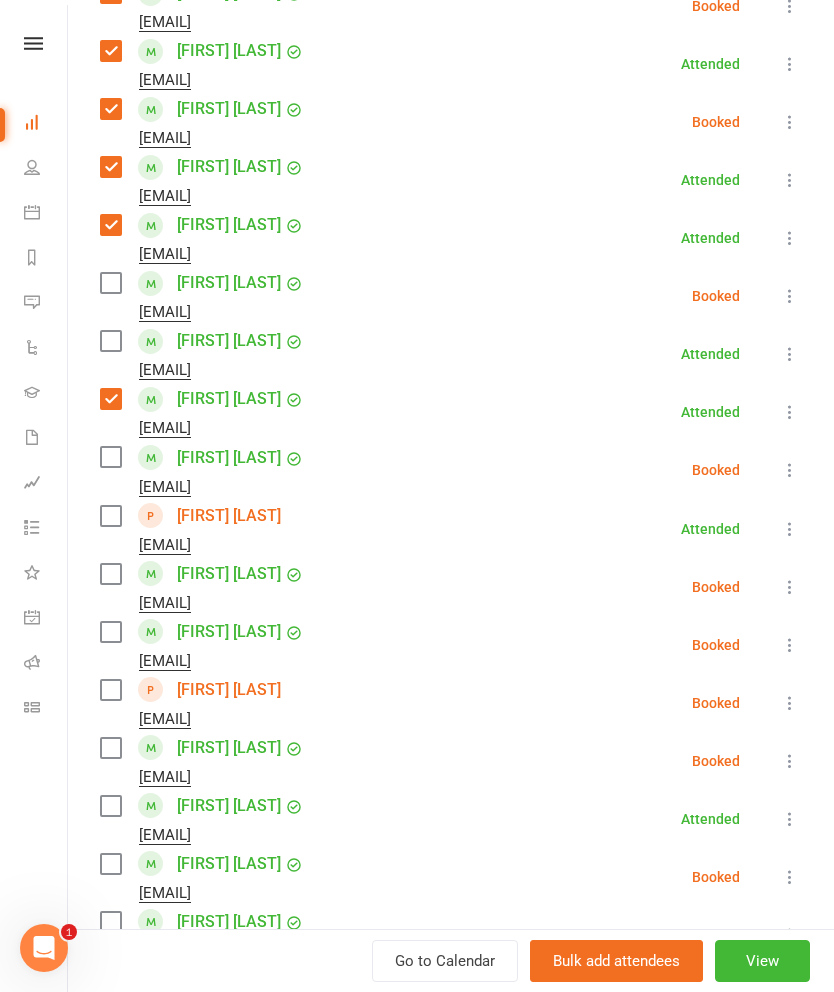 click at bounding box center (110, 574) 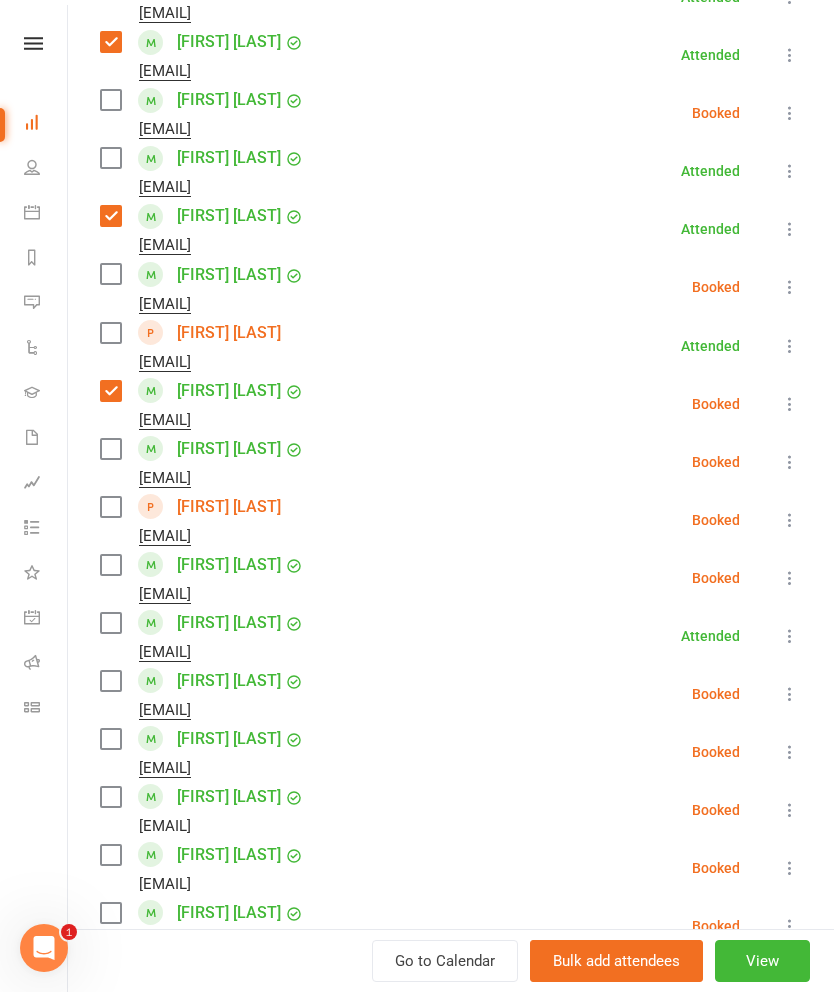 scroll, scrollTop: 1038, scrollLeft: 0, axis: vertical 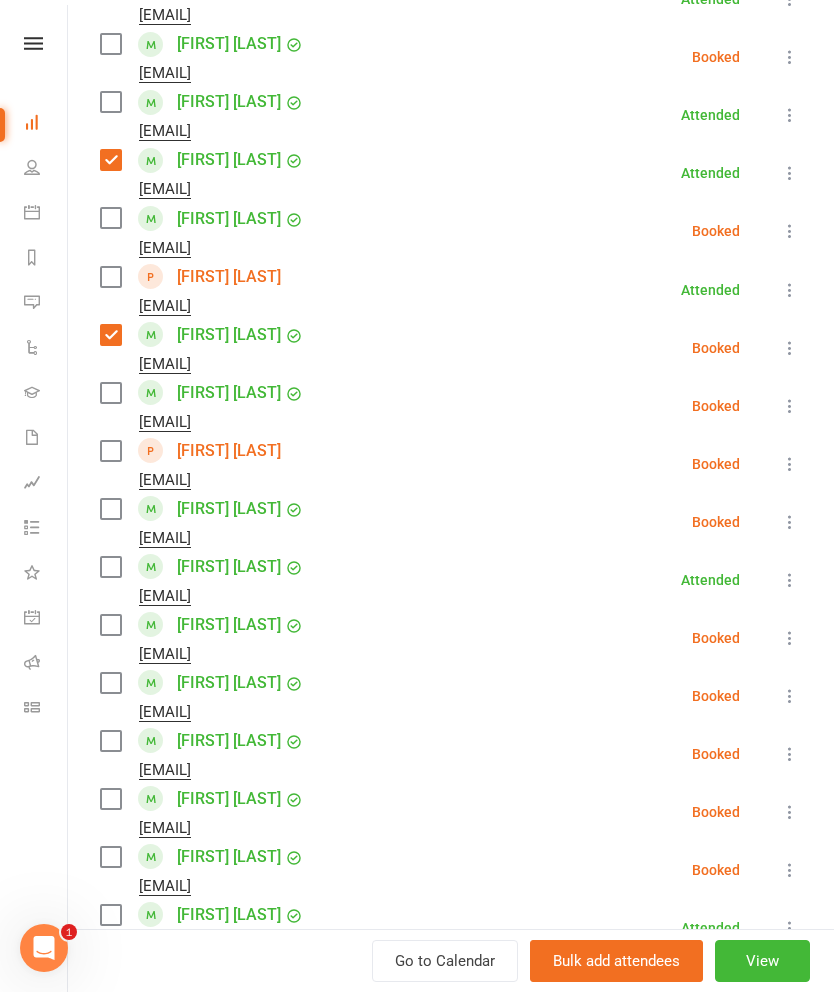 click at bounding box center (110, 509) 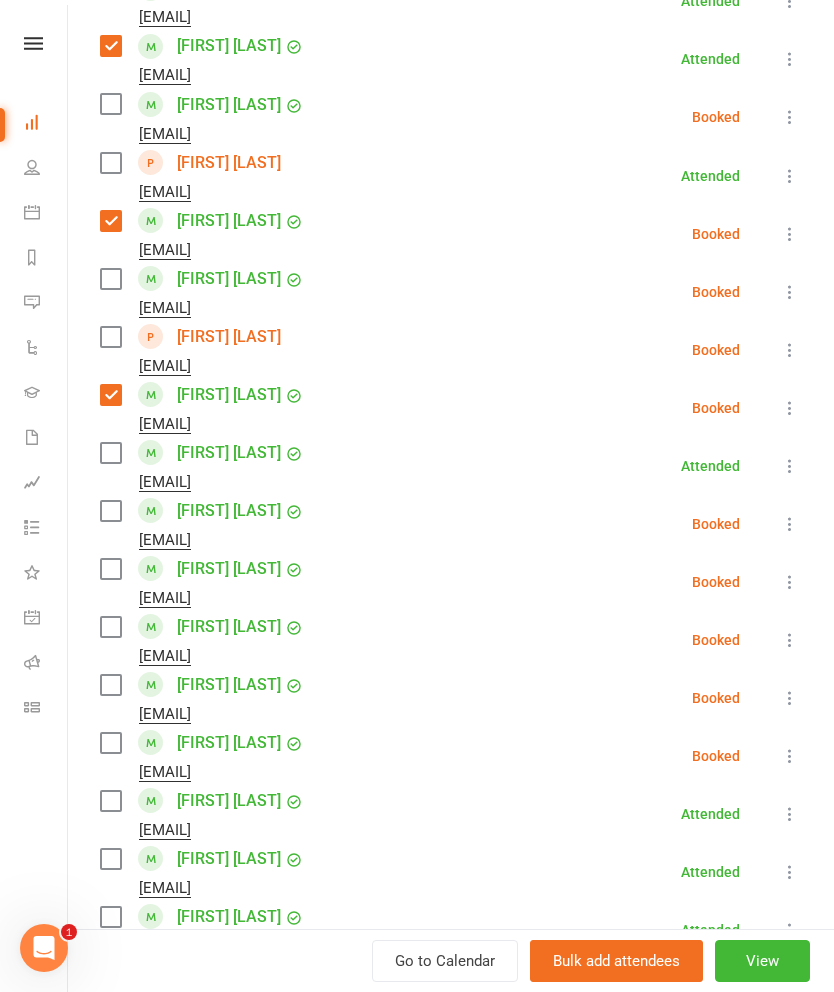 scroll, scrollTop: 1155, scrollLeft: 0, axis: vertical 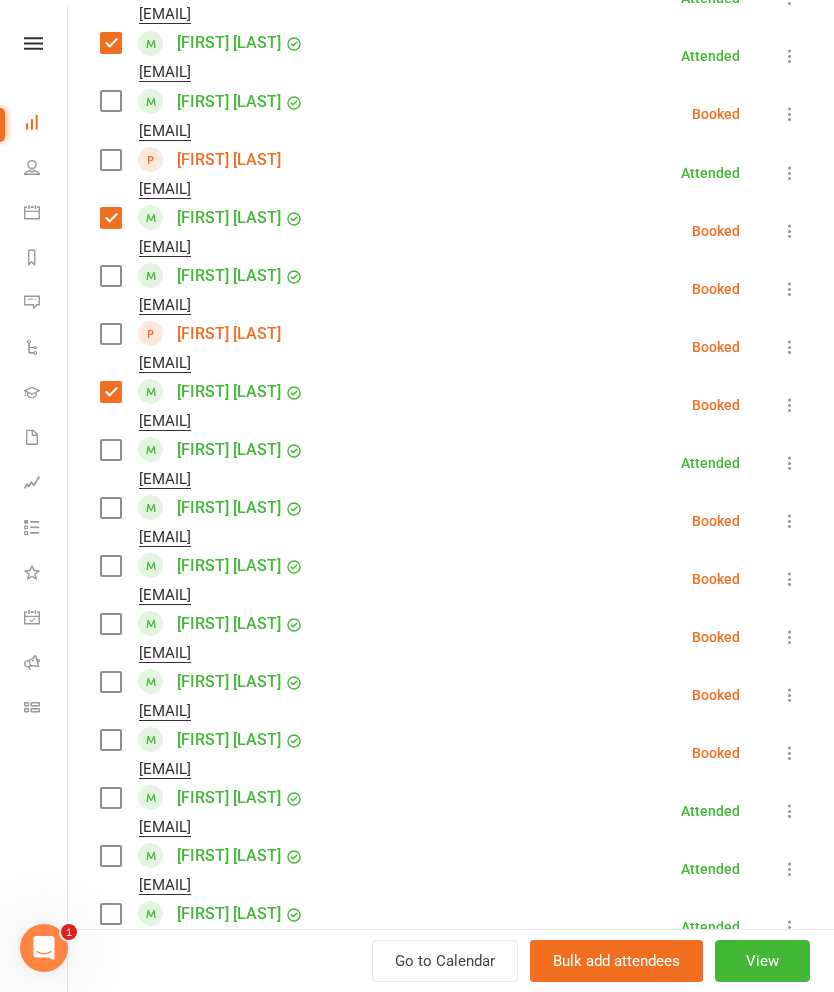 click at bounding box center (110, 624) 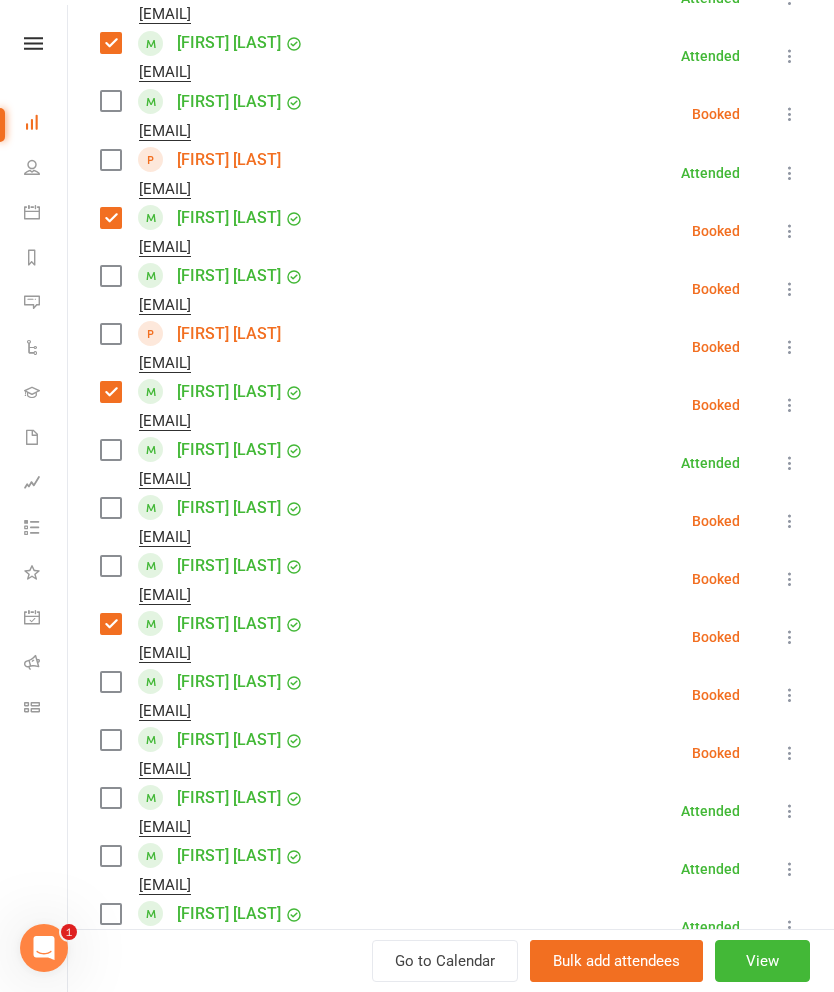 click at bounding box center [110, 682] 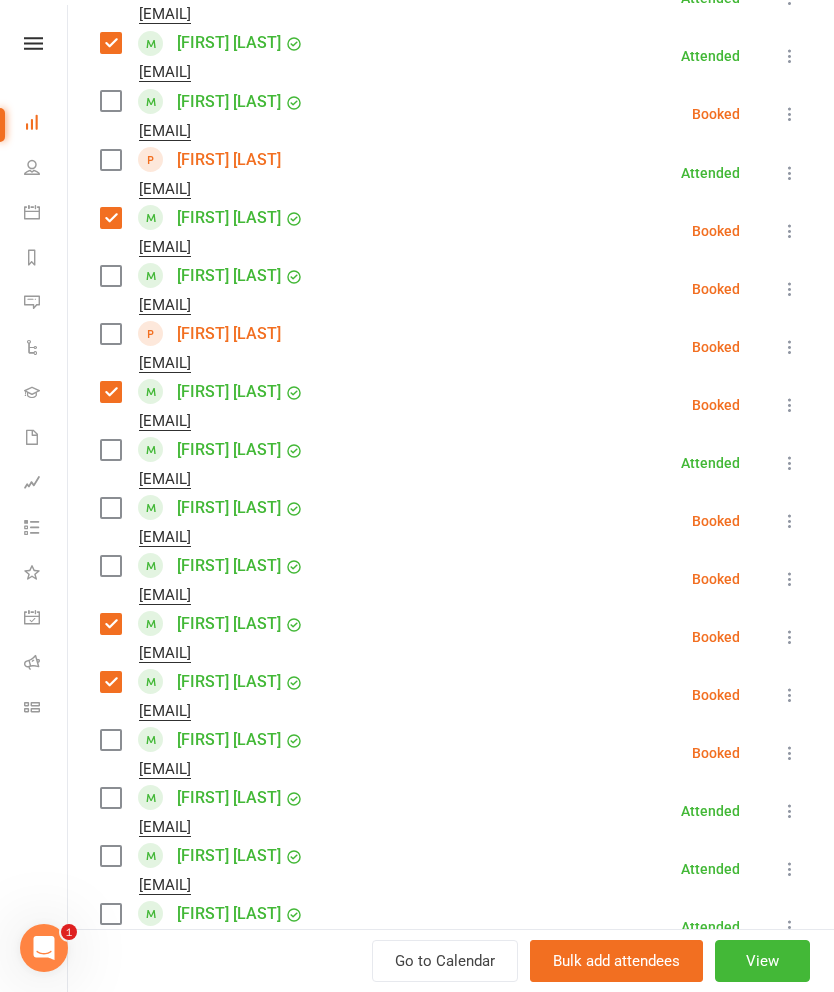 click at bounding box center [110, 450] 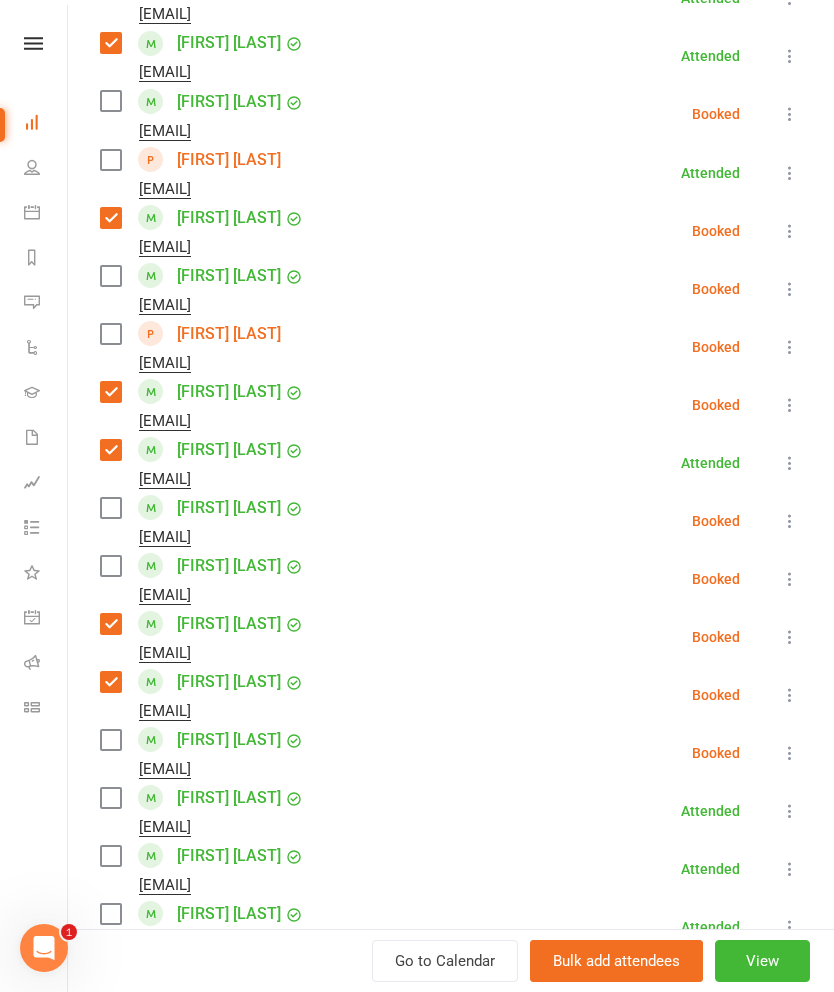 click at bounding box center [110, 566] 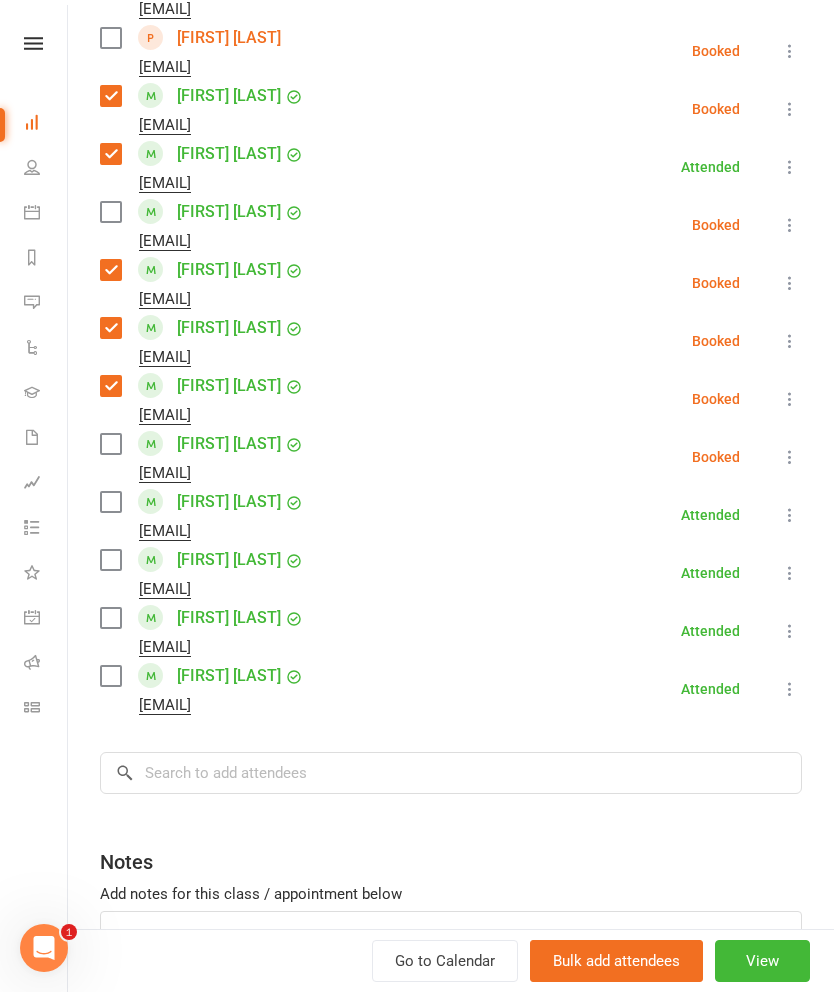 scroll, scrollTop: 1469, scrollLeft: 0, axis: vertical 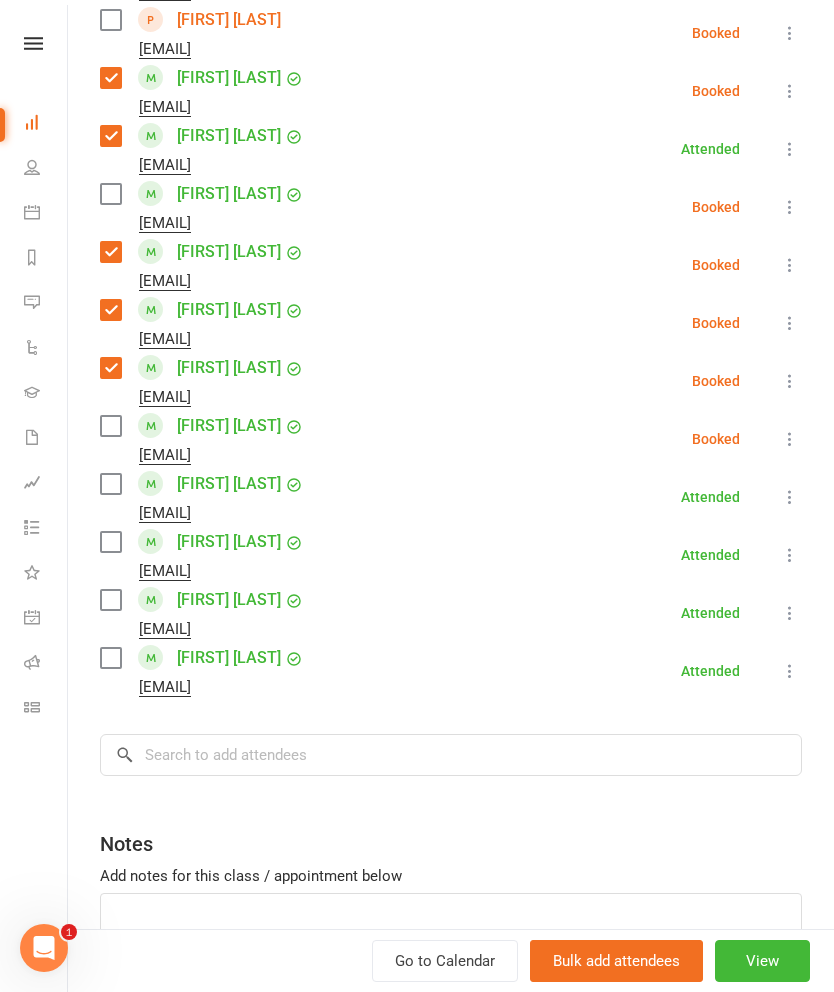click at bounding box center [110, 484] 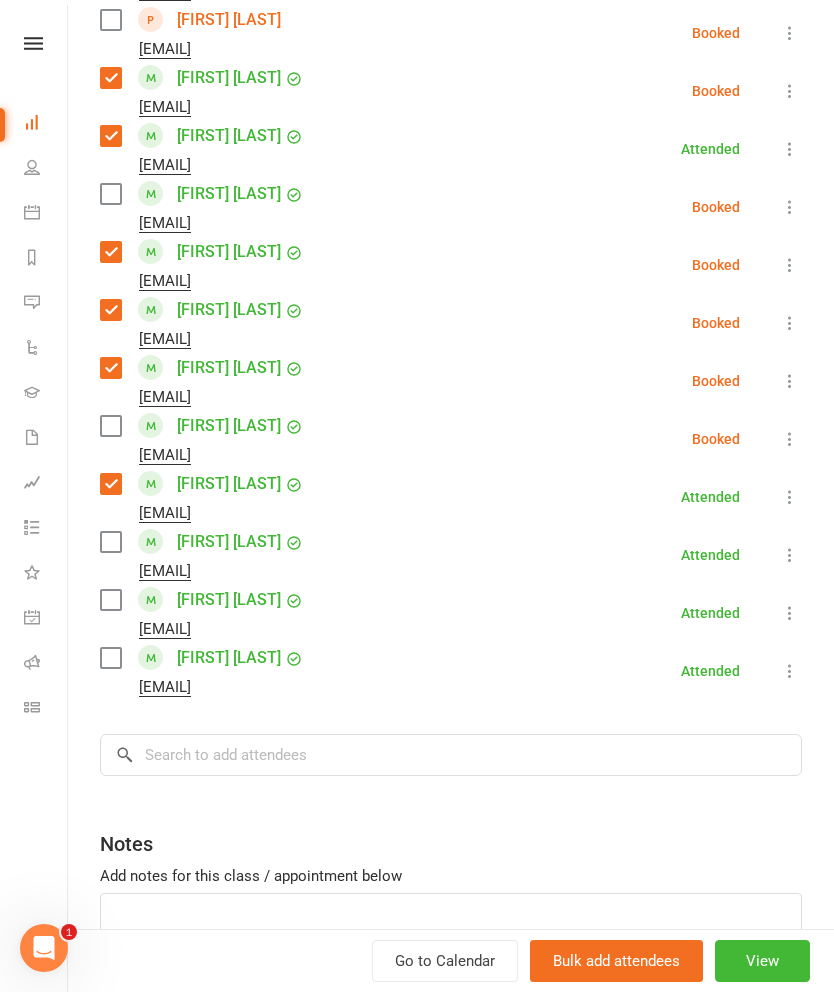 click at bounding box center [110, 542] 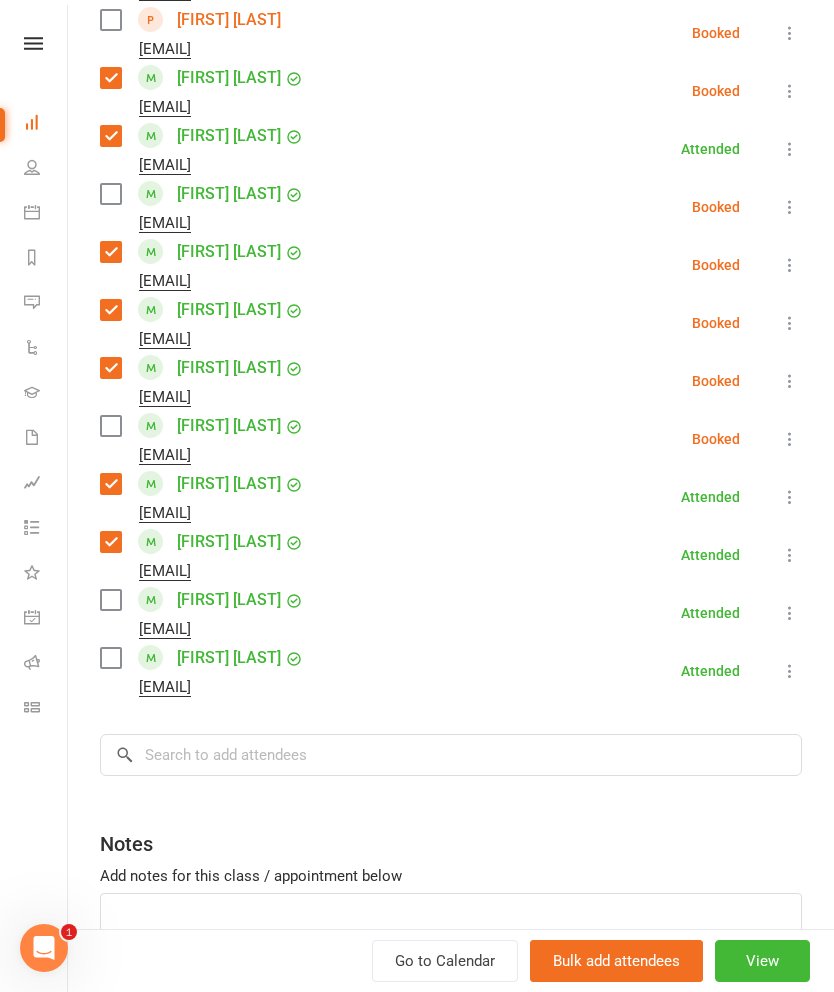 click at bounding box center [110, 600] 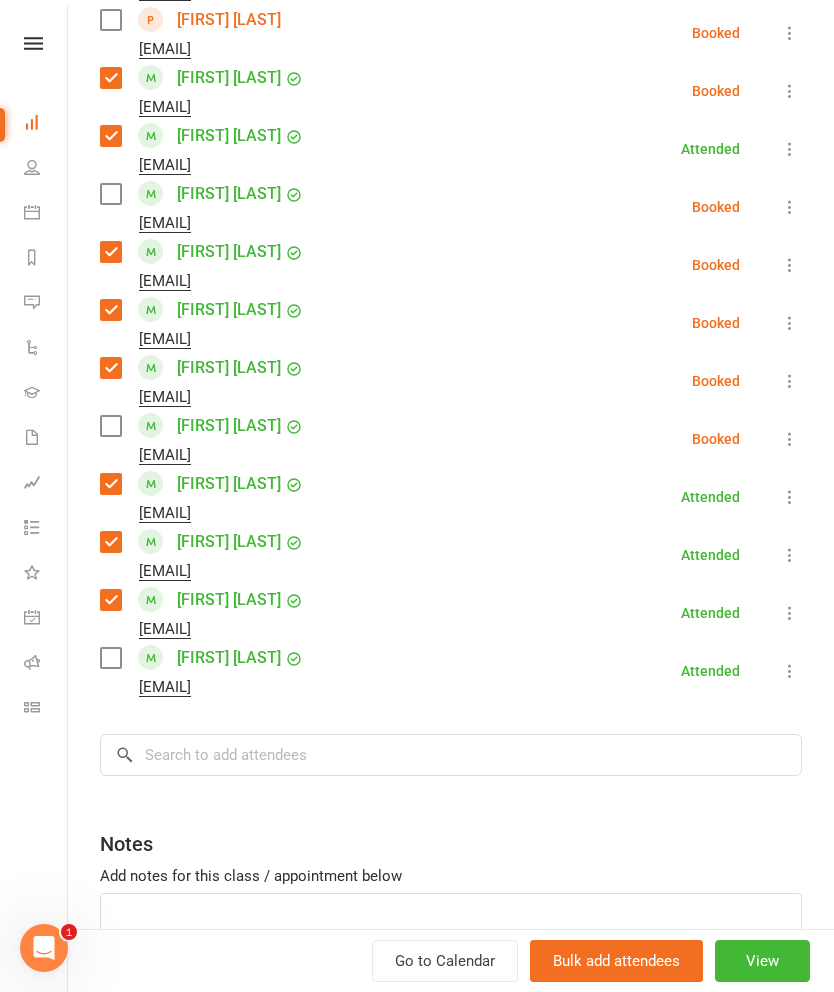 click at bounding box center [110, 658] 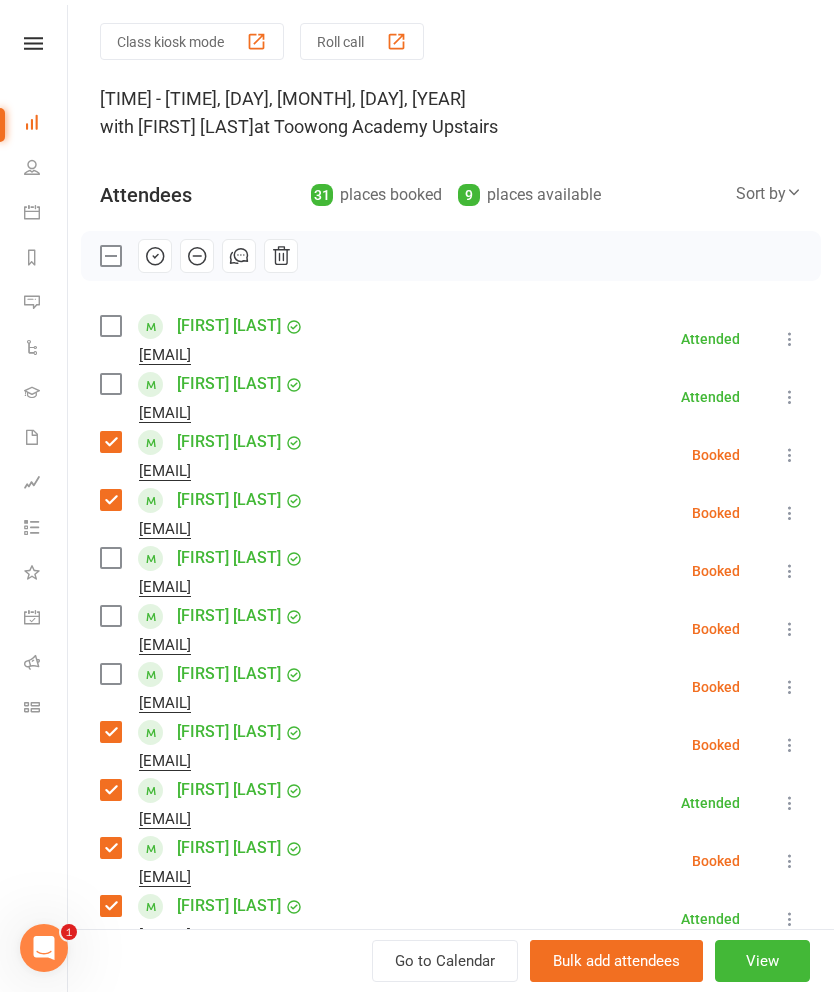 scroll, scrollTop: 62, scrollLeft: 0, axis: vertical 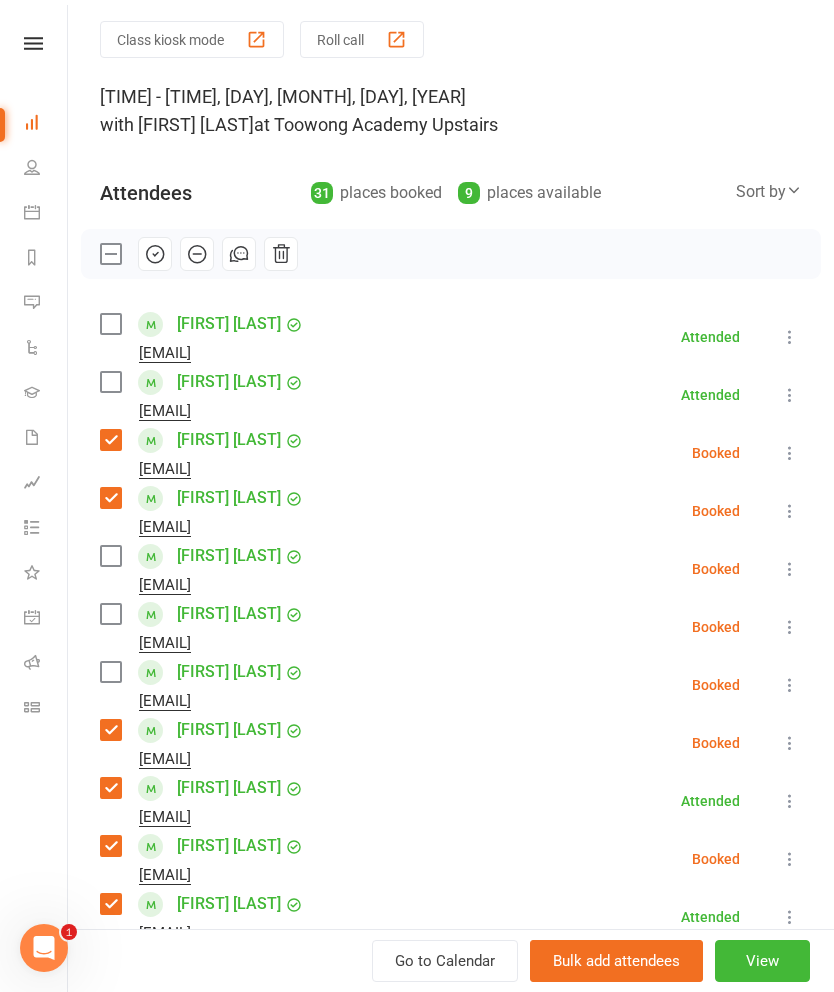 click at bounding box center [110, 382] 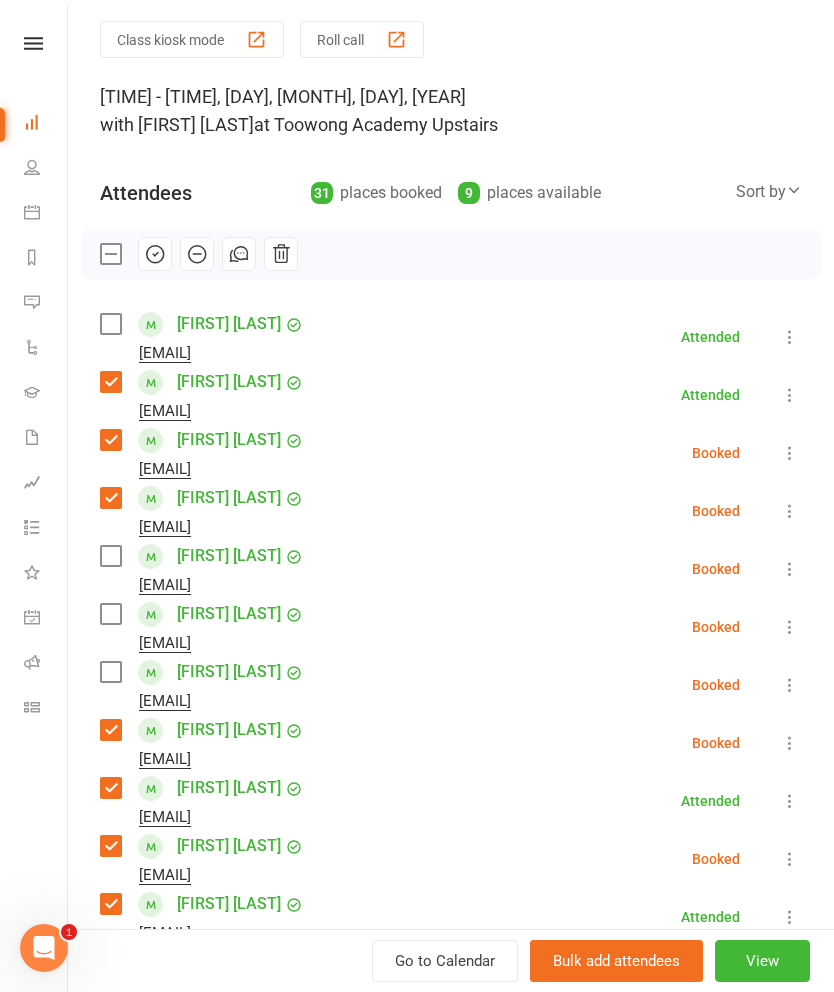 click 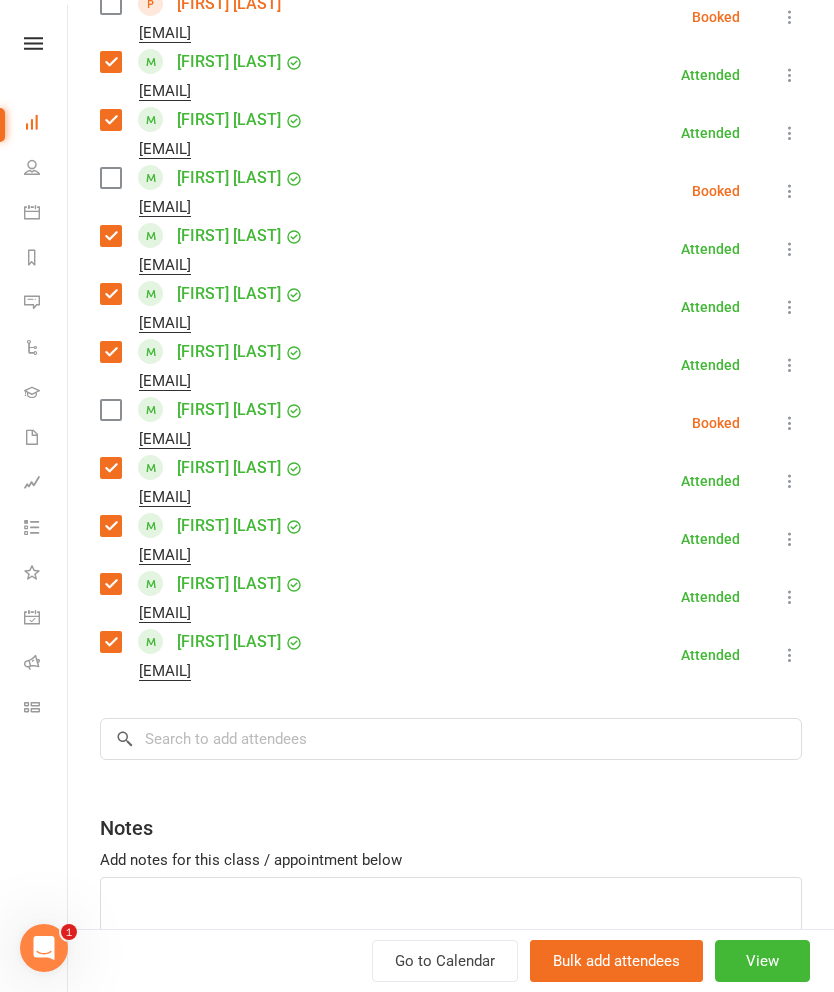 scroll, scrollTop: 1493, scrollLeft: 0, axis: vertical 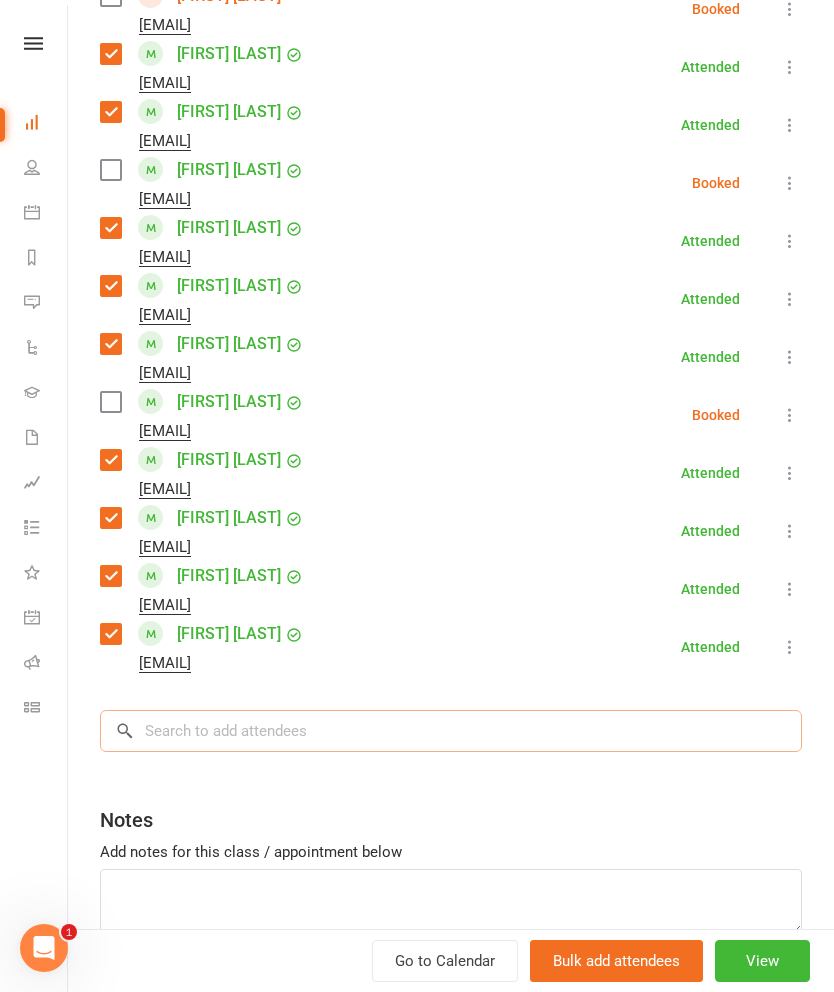 click at bounding box center (451, 731) 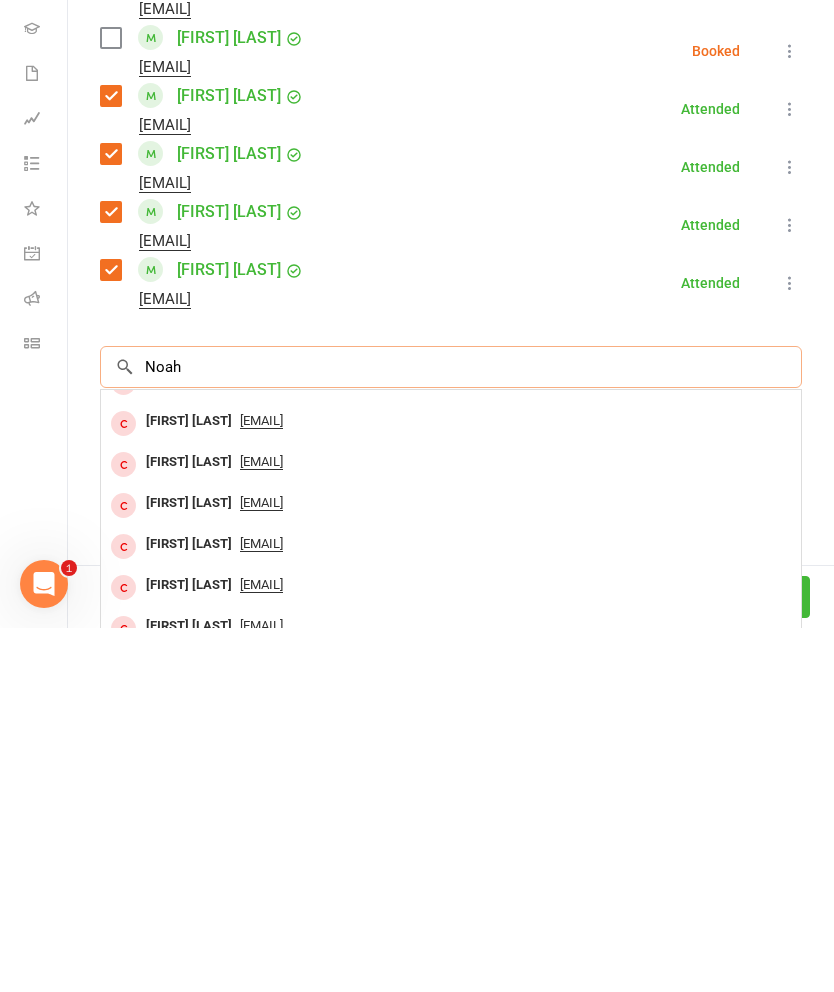 click on "Noah" at bounding box center [451, 731] 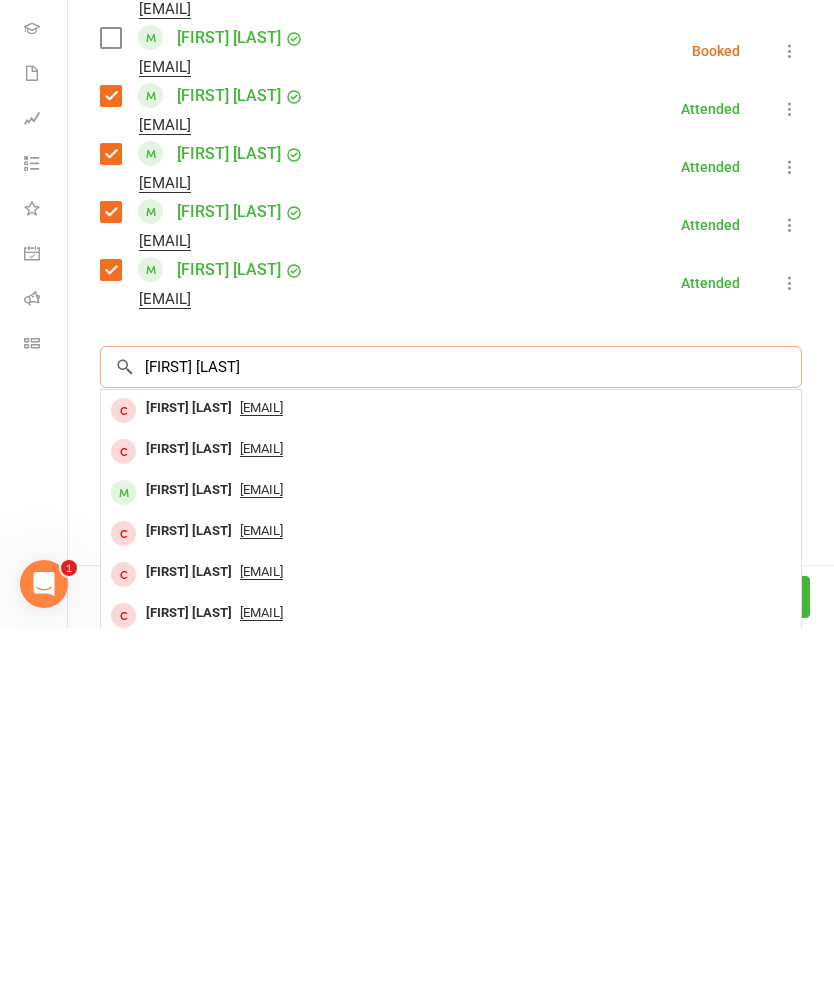 scroll, scrollTop: 0, scrollLeft: 0, axis: both 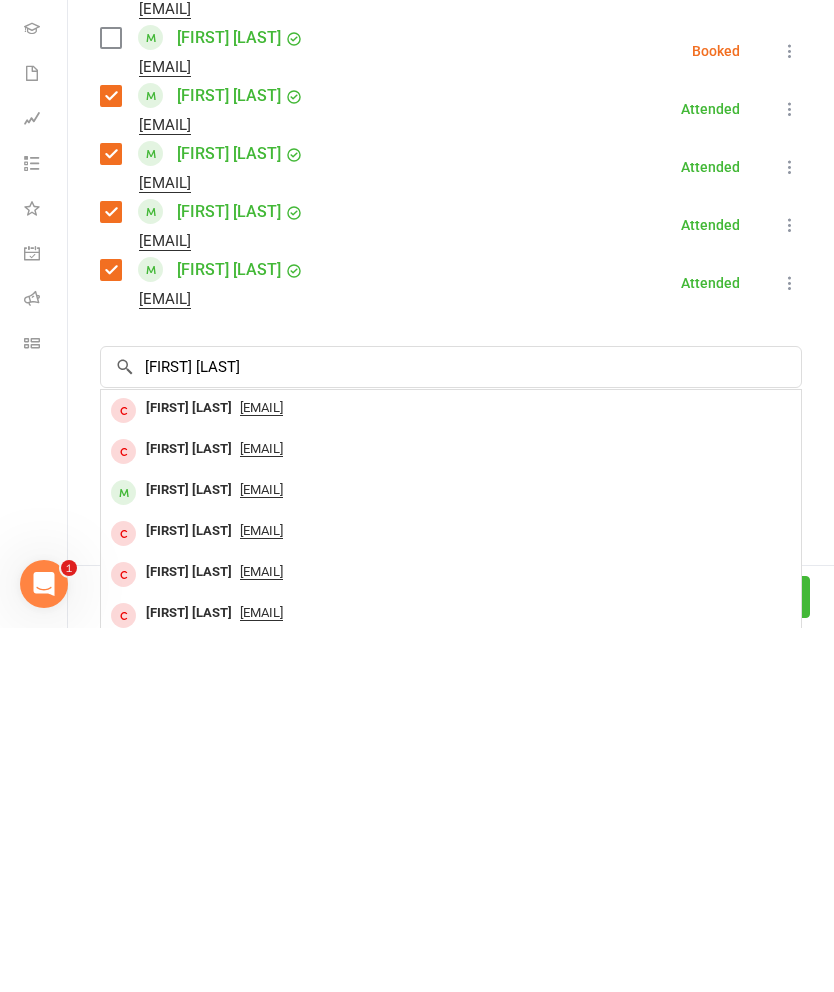 click on "[FIRST] [LAST]" at bounding box center (189, 813) 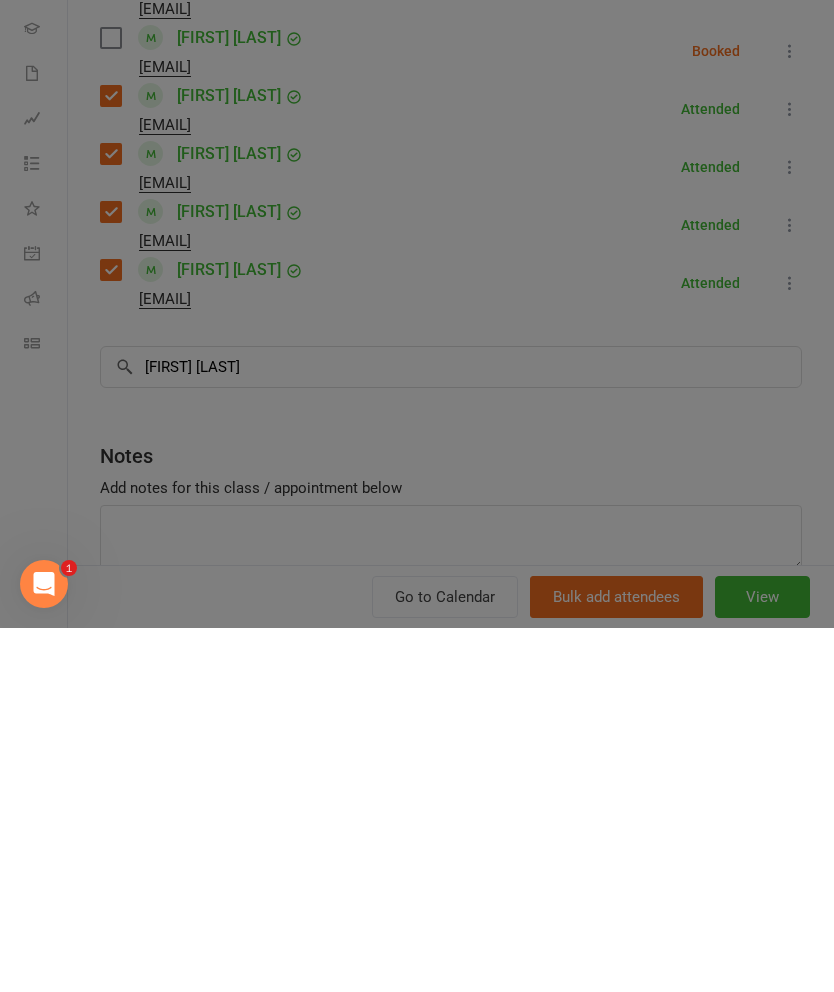 type 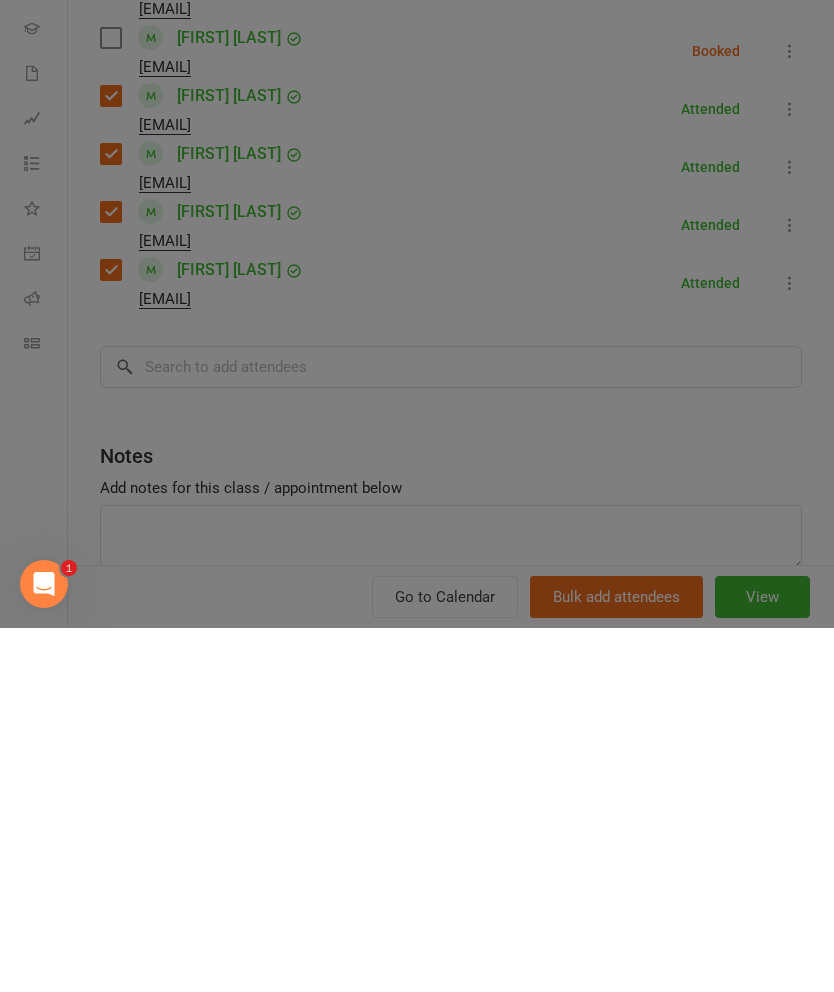 scroll, scrollTop: 417, scrollLeft: 0, axis: vertical 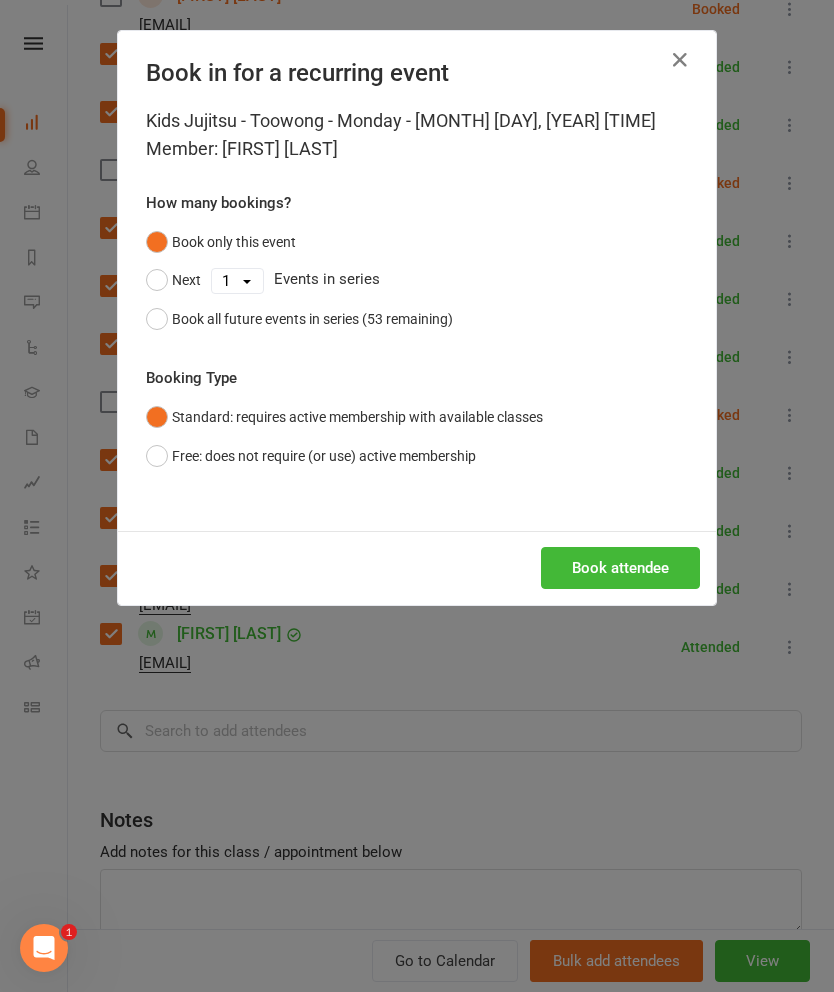 click on "Book attendee" at bounding box center (620, 568) 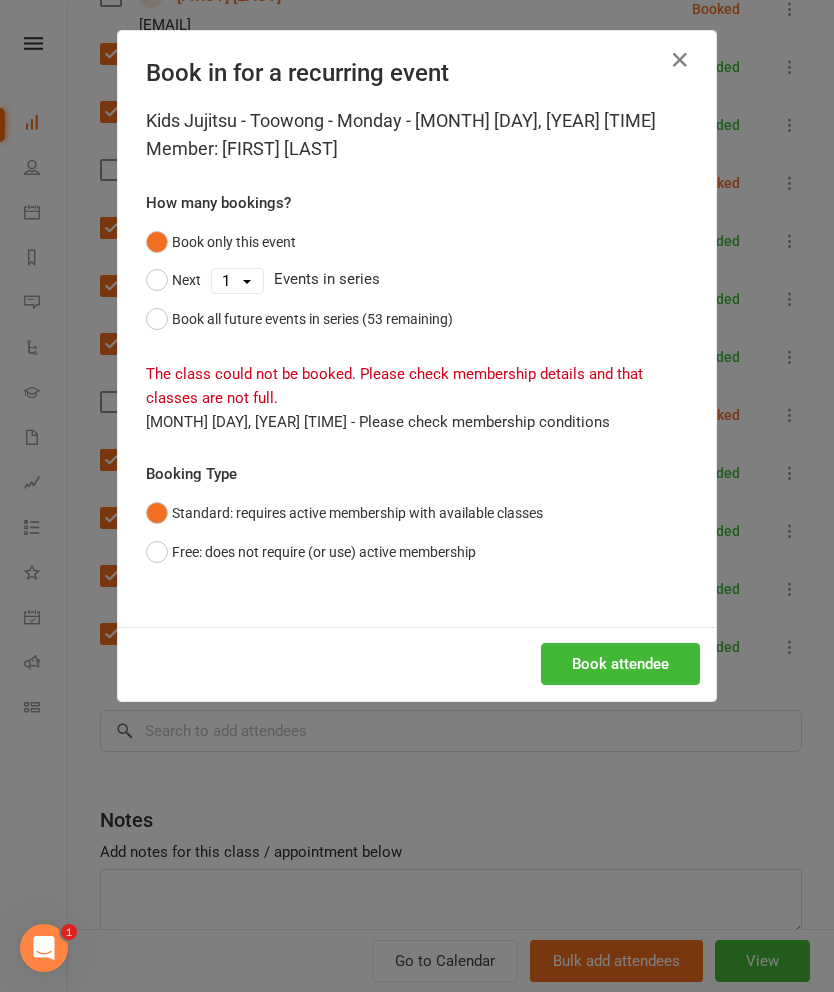 click on "Free: does not require (or use) active membership" at bounding box center (311, 552) 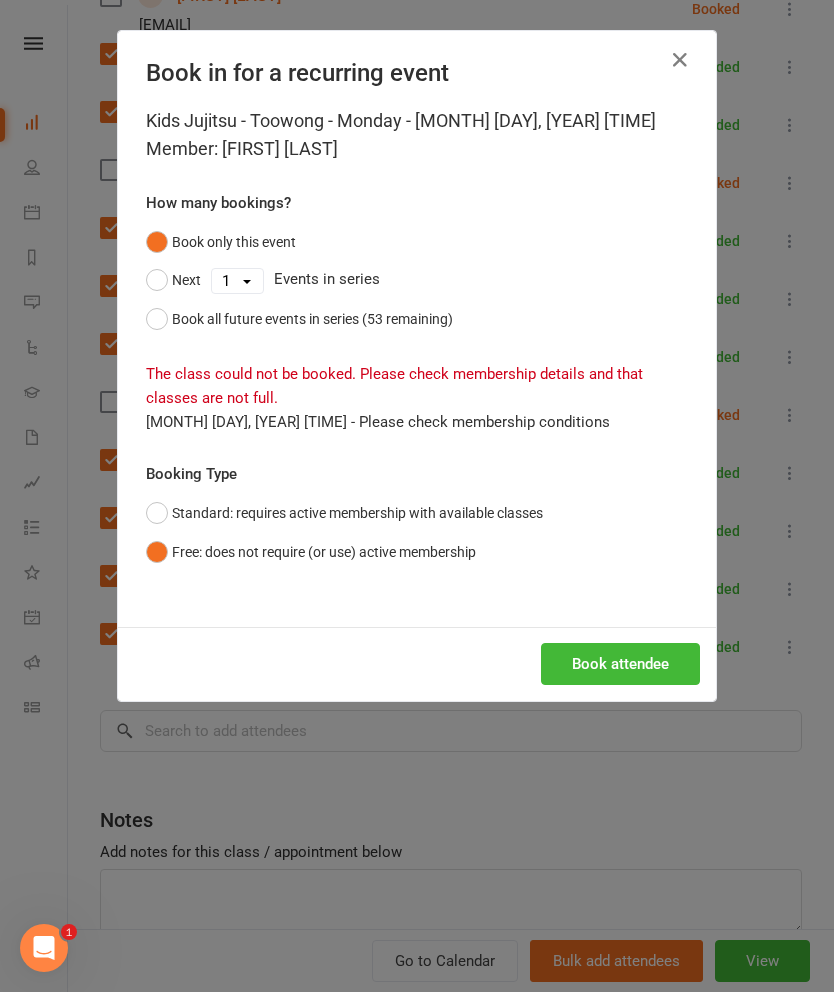 click on "Book attendee" at bounding box center (620, 664) 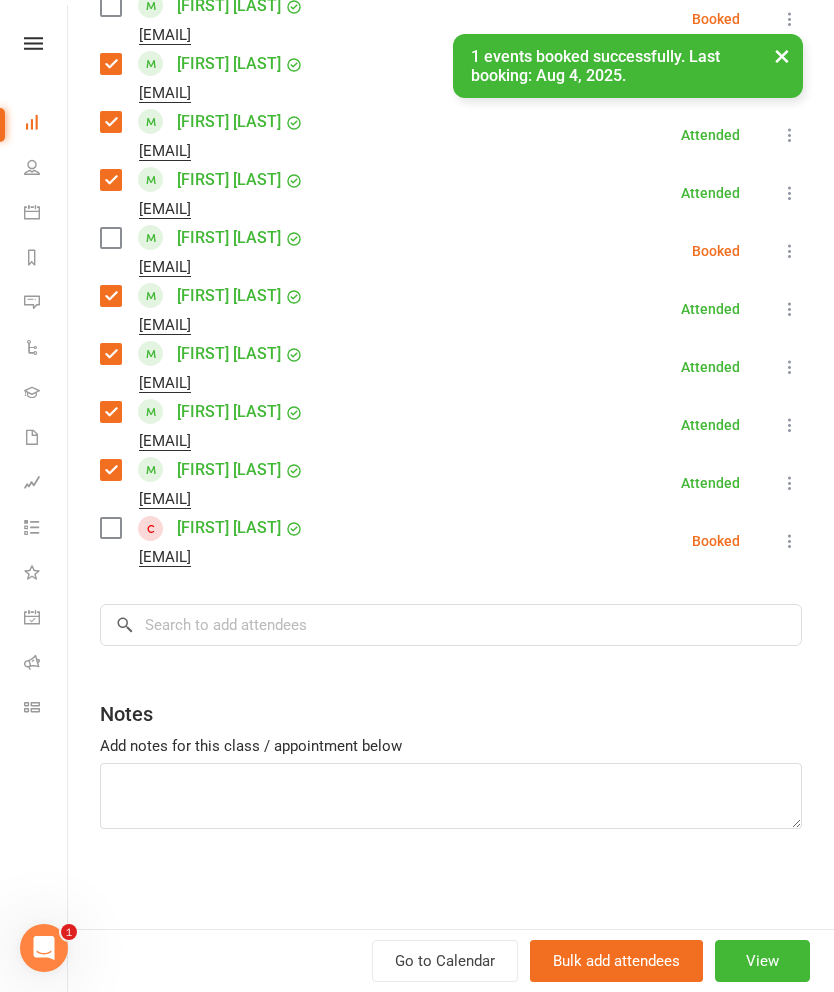 scroll, scrollTop: 1657, scrollLeft: 0, axis: vertical 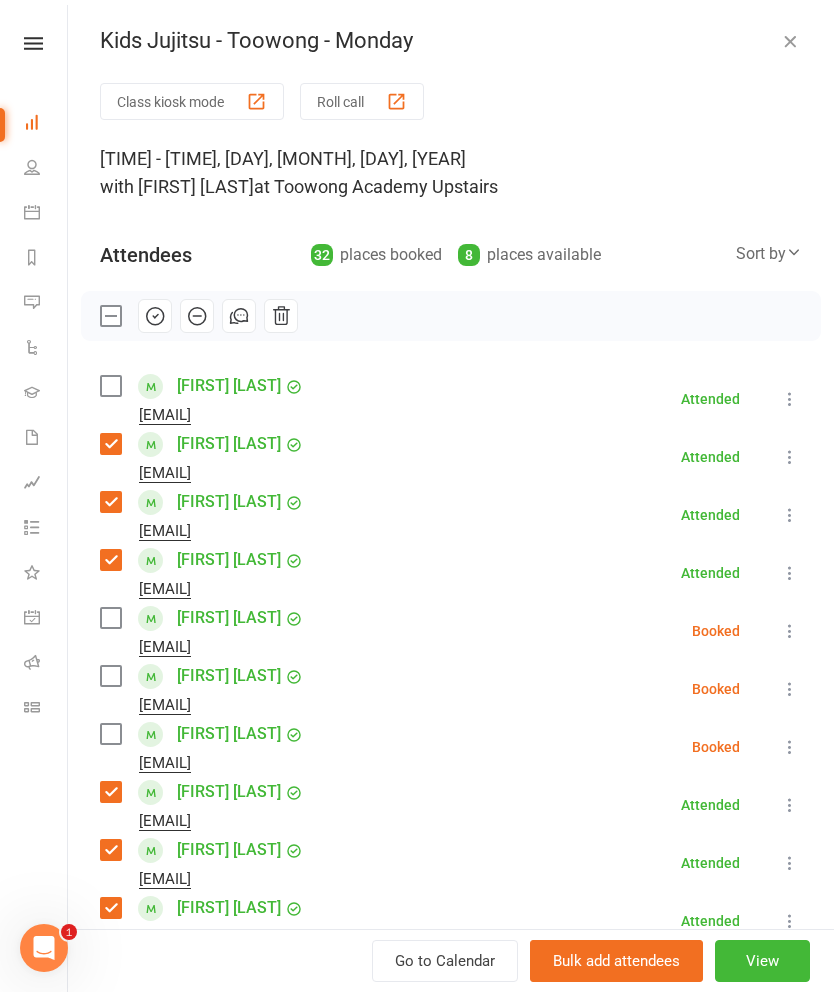 click at bounding box center [110, 386] 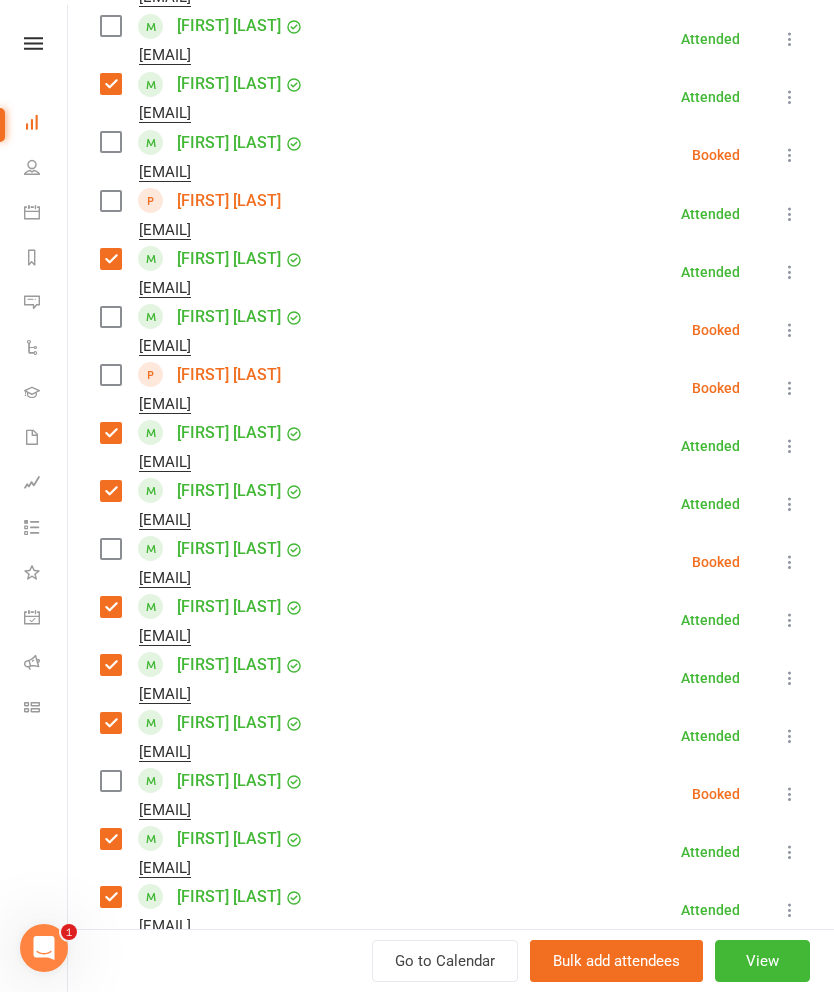 scroll, scrollTop: 1119, scrollLeft: 0, axis: vertical 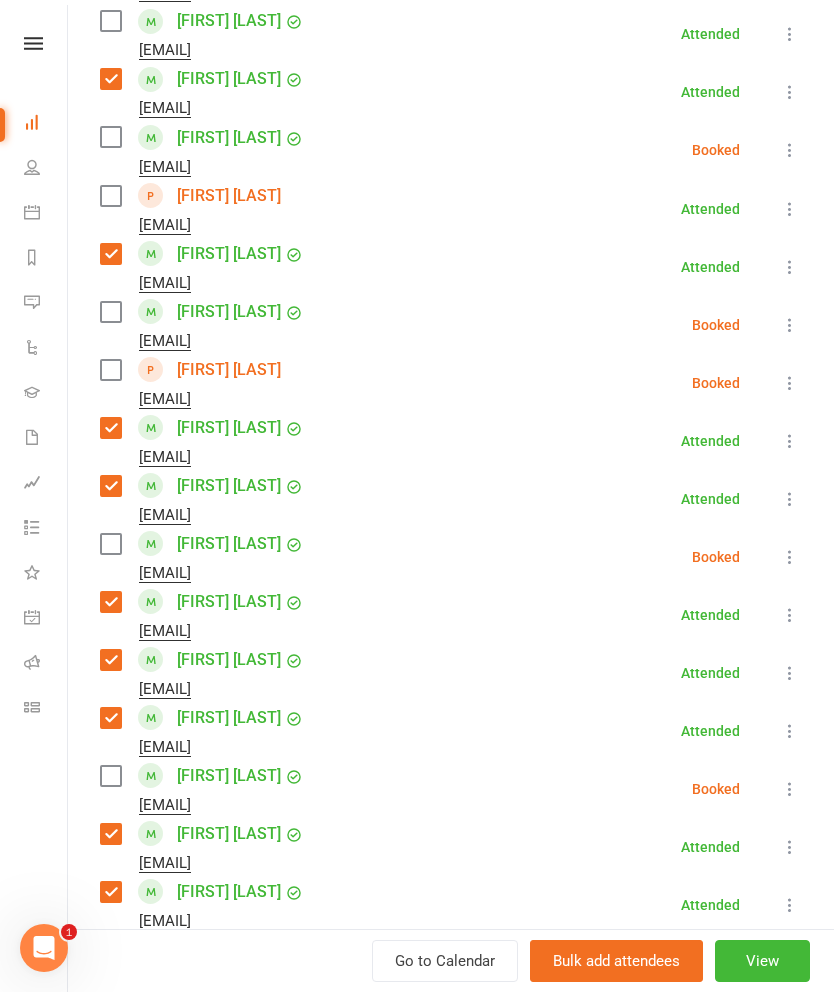 click at bounding box center (110, 196) 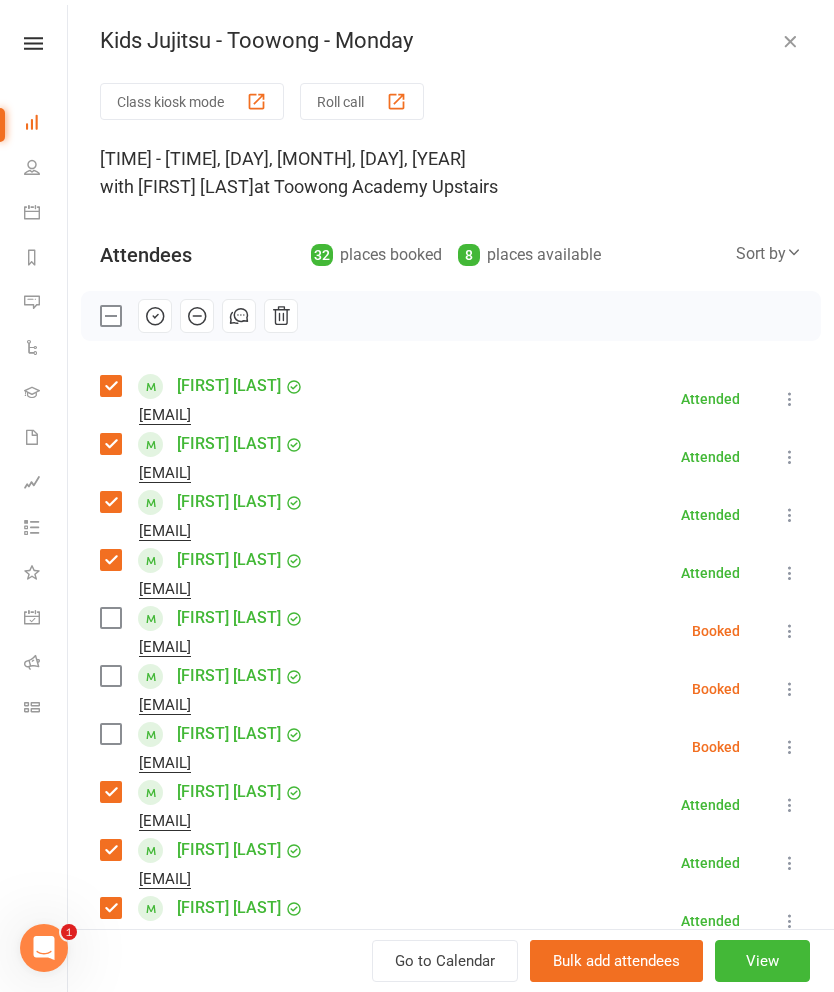 scroll, scrollTop: 0, scrollLeft: 0, axis: both 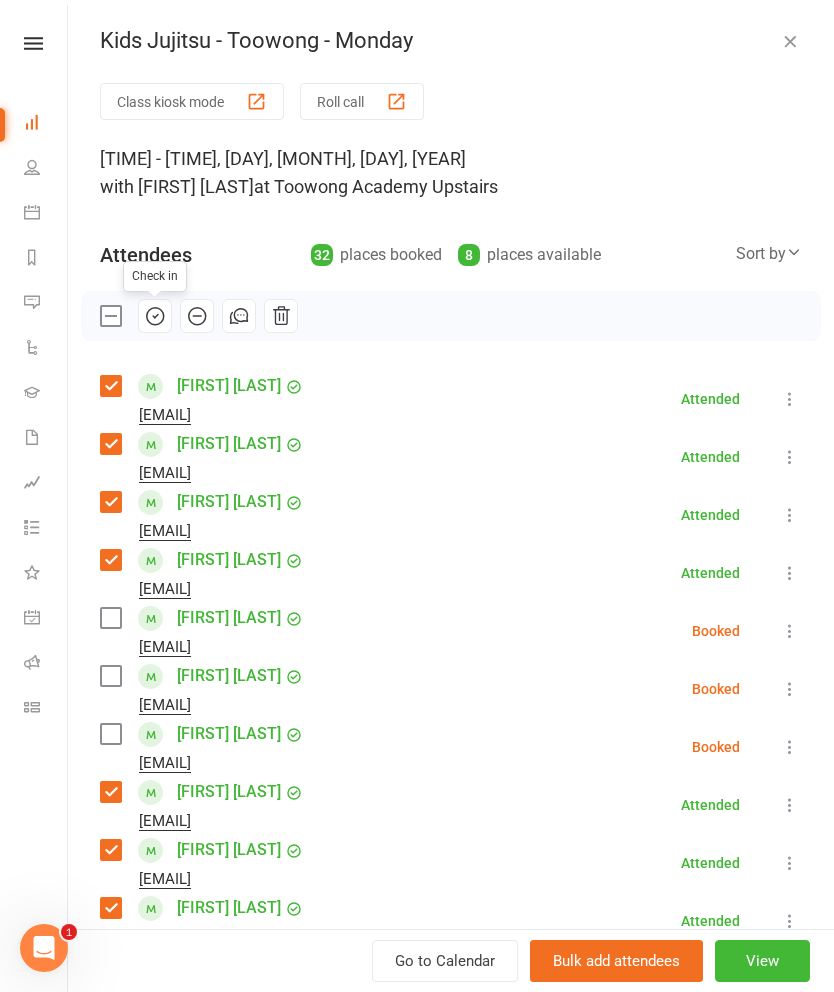 click at bounding box center (110, 316) 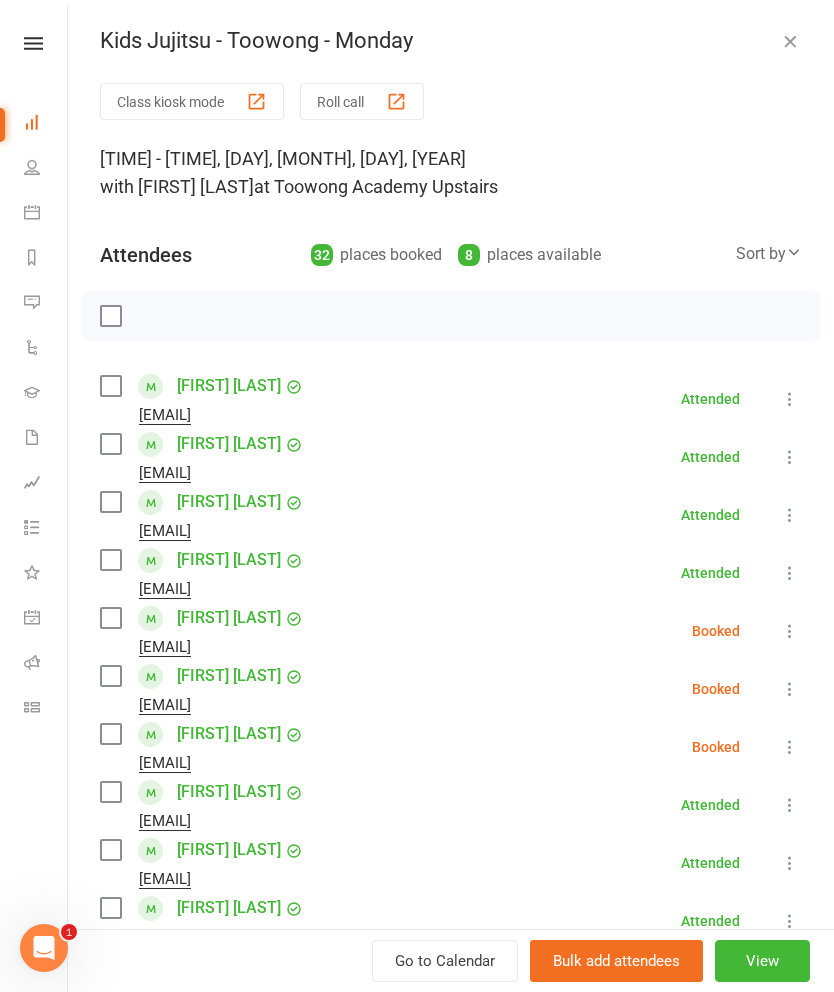 click at bounding box center [396, 101] 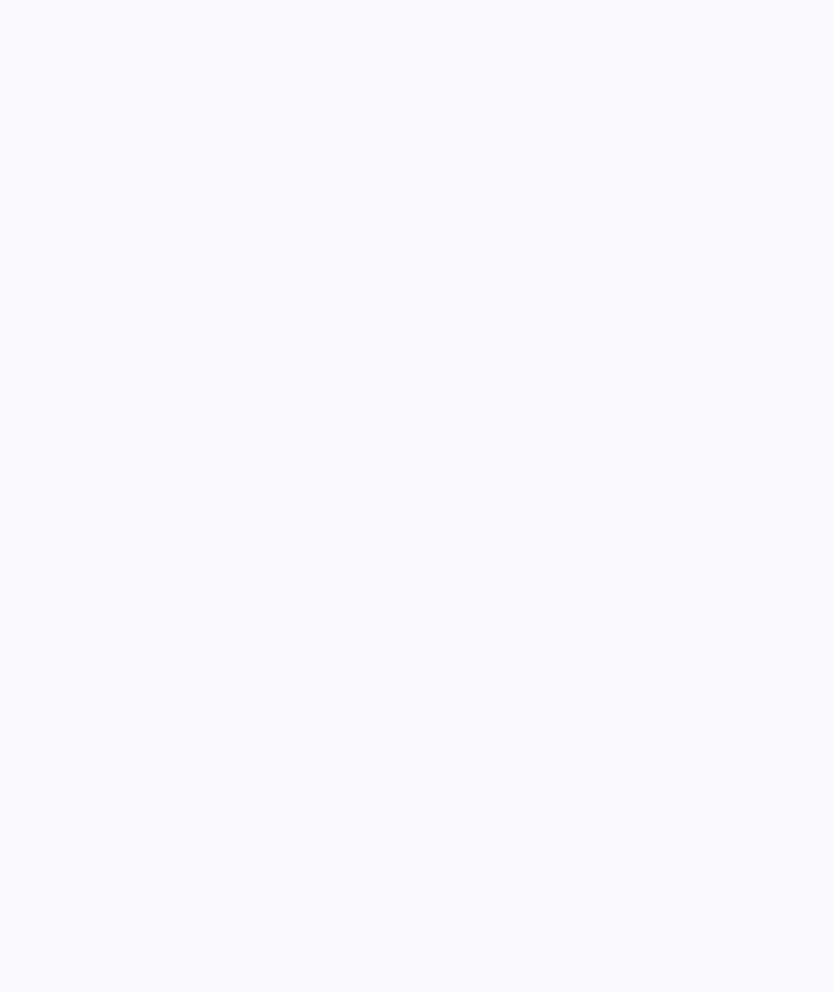 scroll, scrollTop: 0, scrollLeft: 0, axis: both 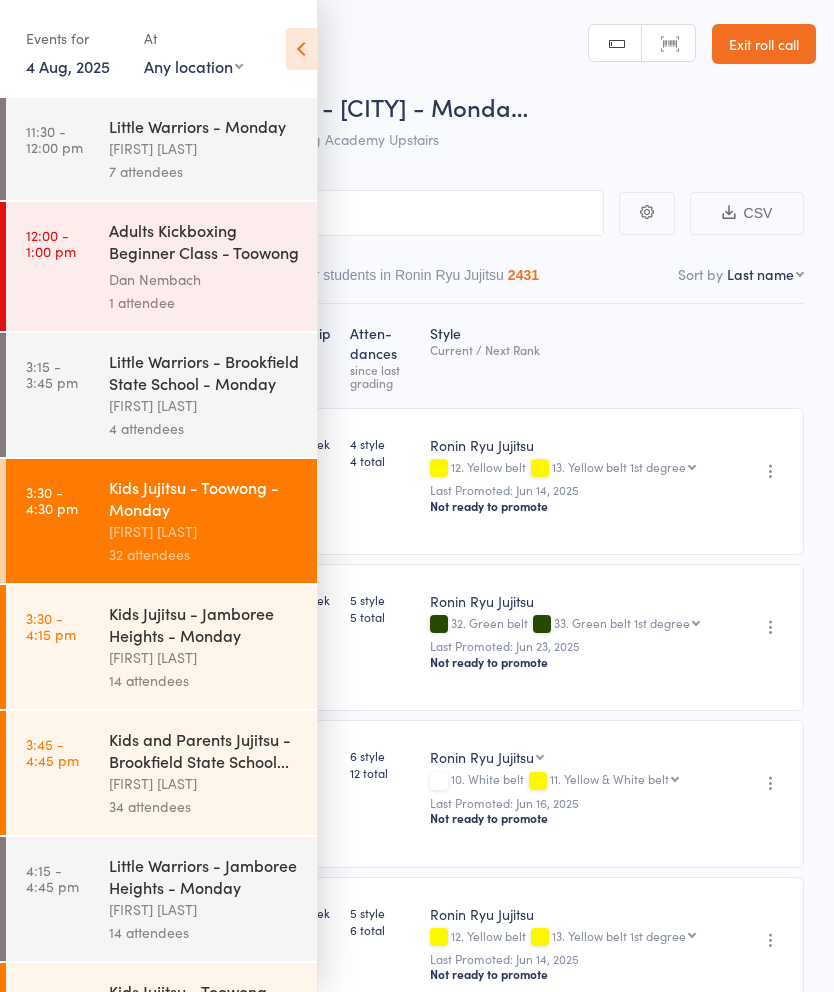 click at bounding box center [301, 49] 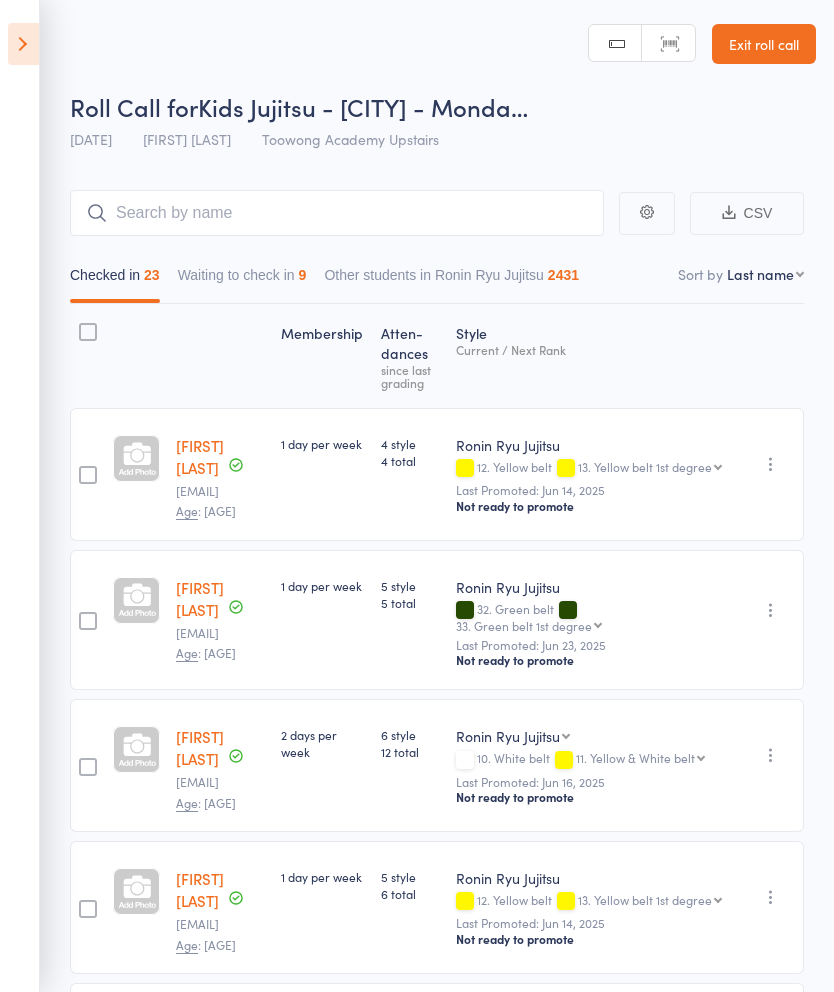 click on "Waiting to check in  9" at bounding box center (242, 280) 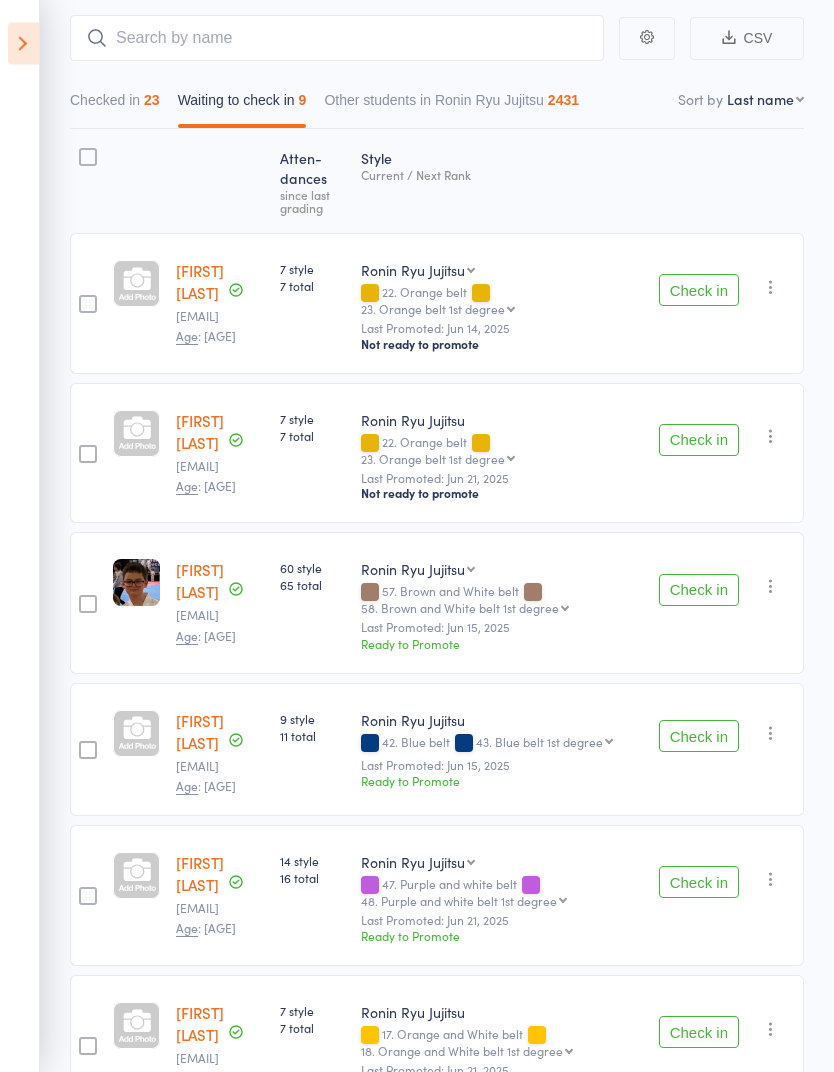 scroll, scrollTop: 180, scrollLeft: 0, axis: vertical 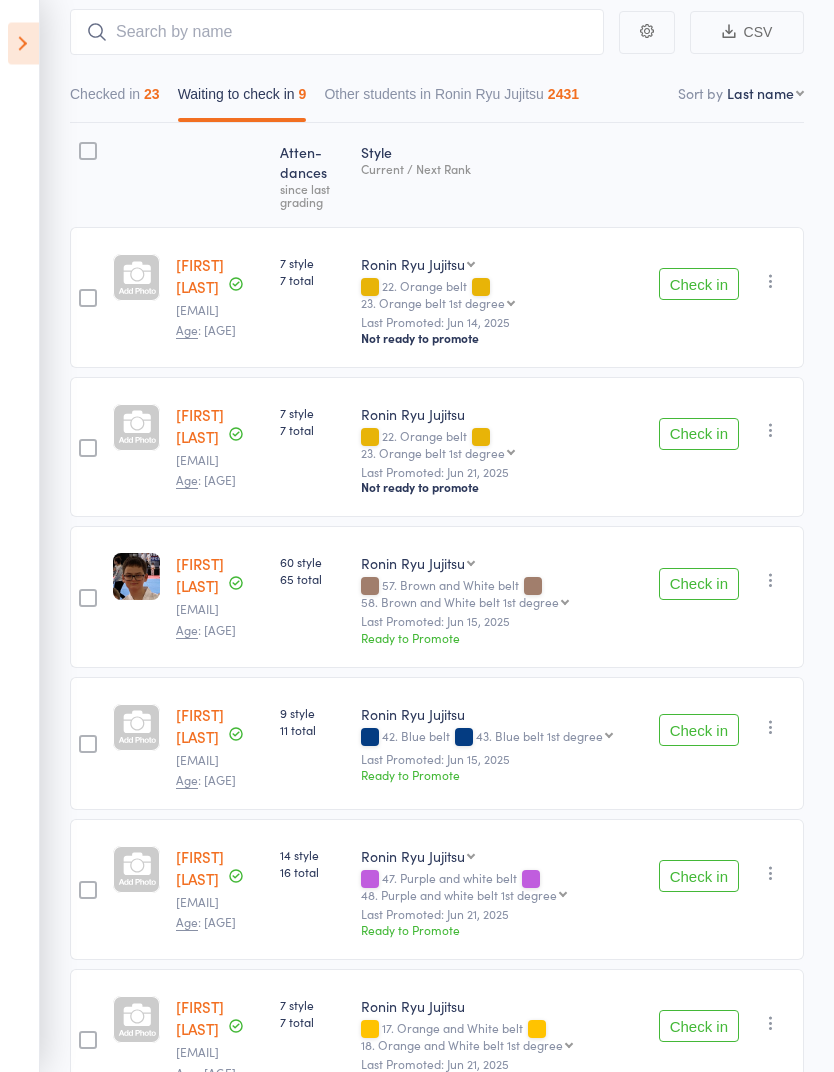 click on "23" at bounding box center (152, 95) 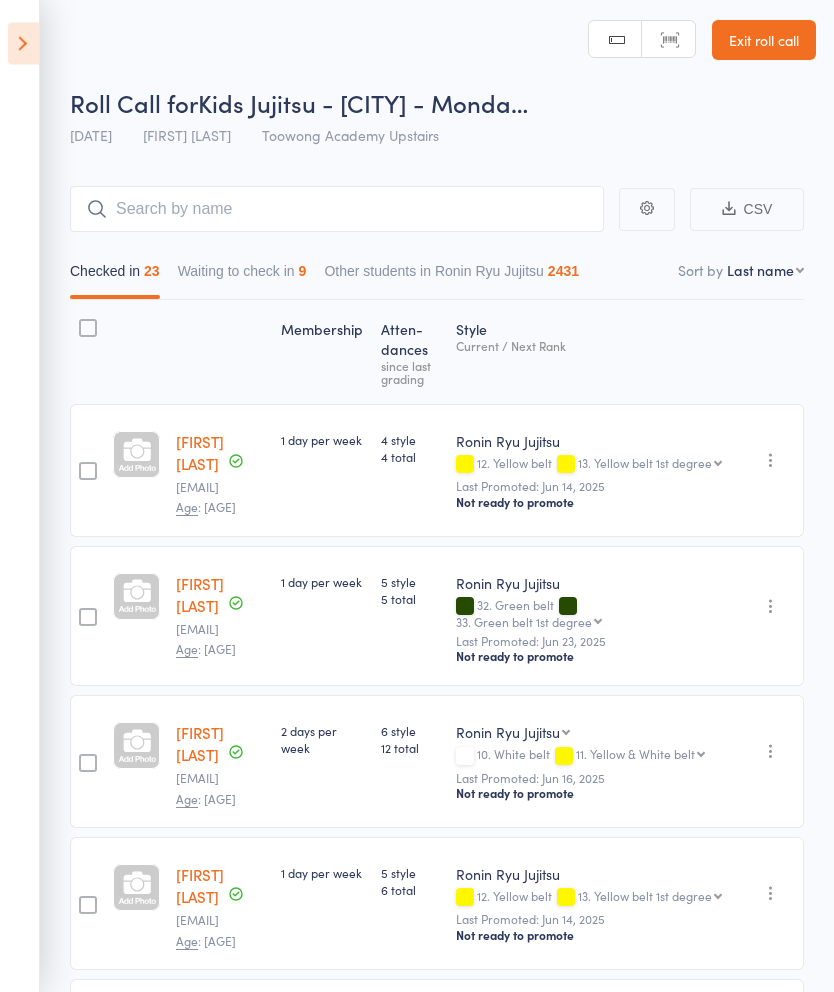 scroll, scrollTop: 0, scrollLeft: 0, axis: both 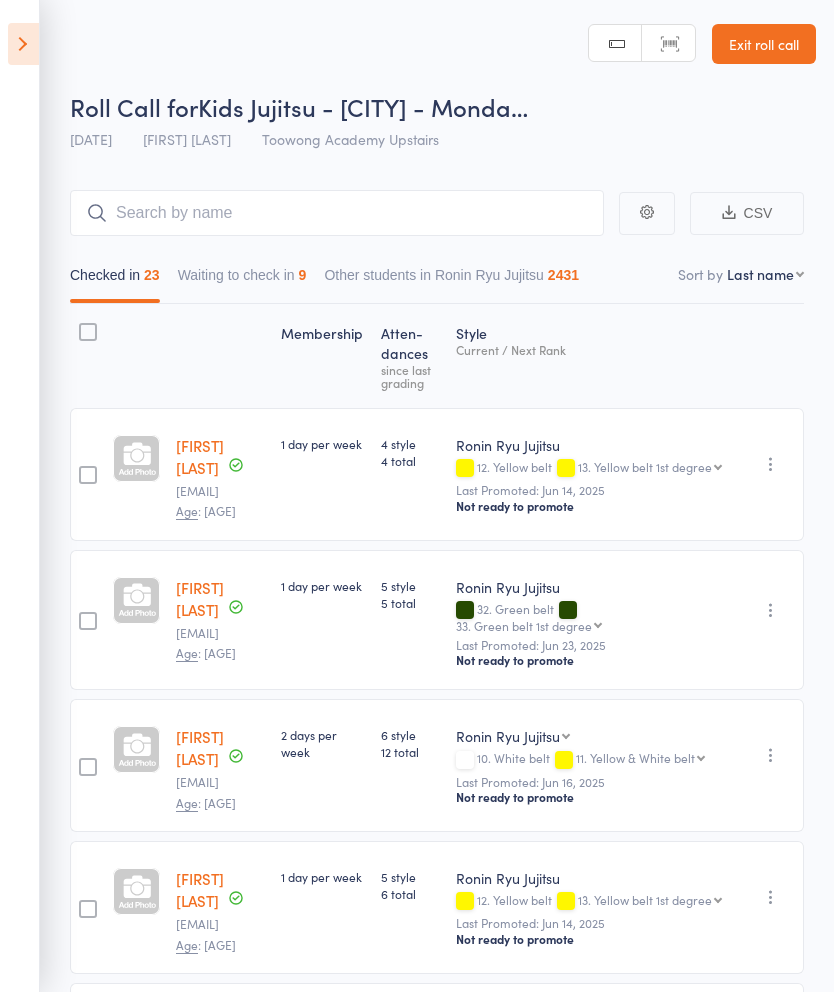 click on "Exit roll call" at bounding box center (764, 44) 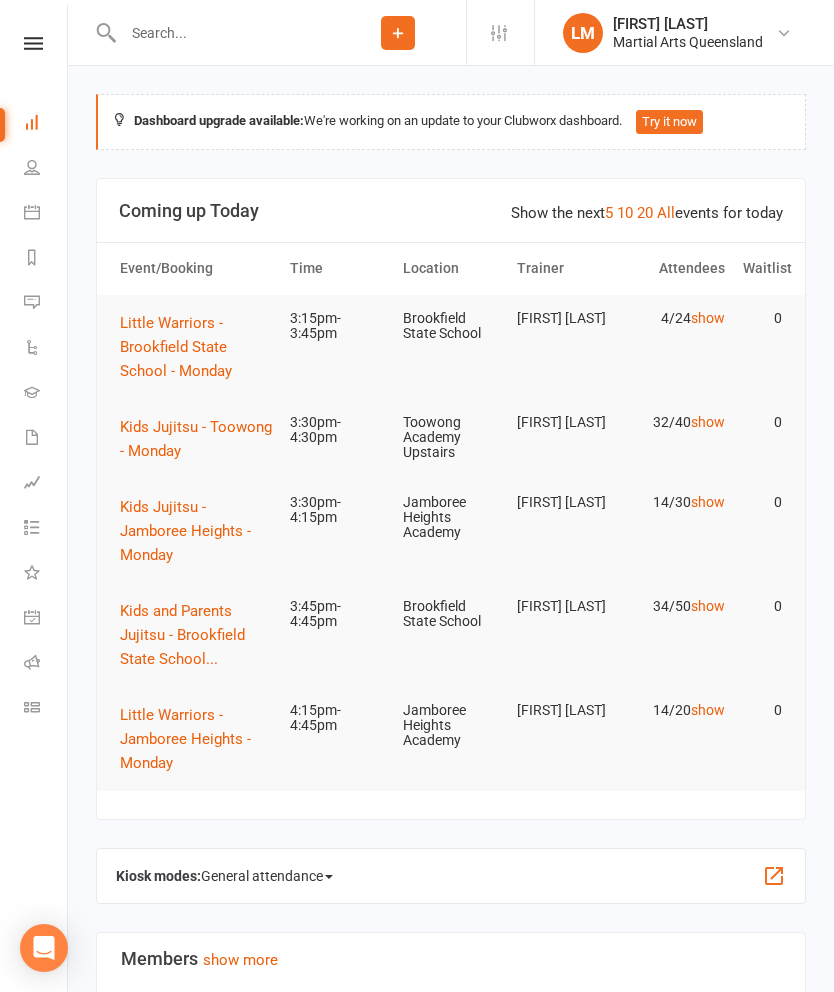 scroll, scrollTop: 0, scrollLeft: 0, axis: both 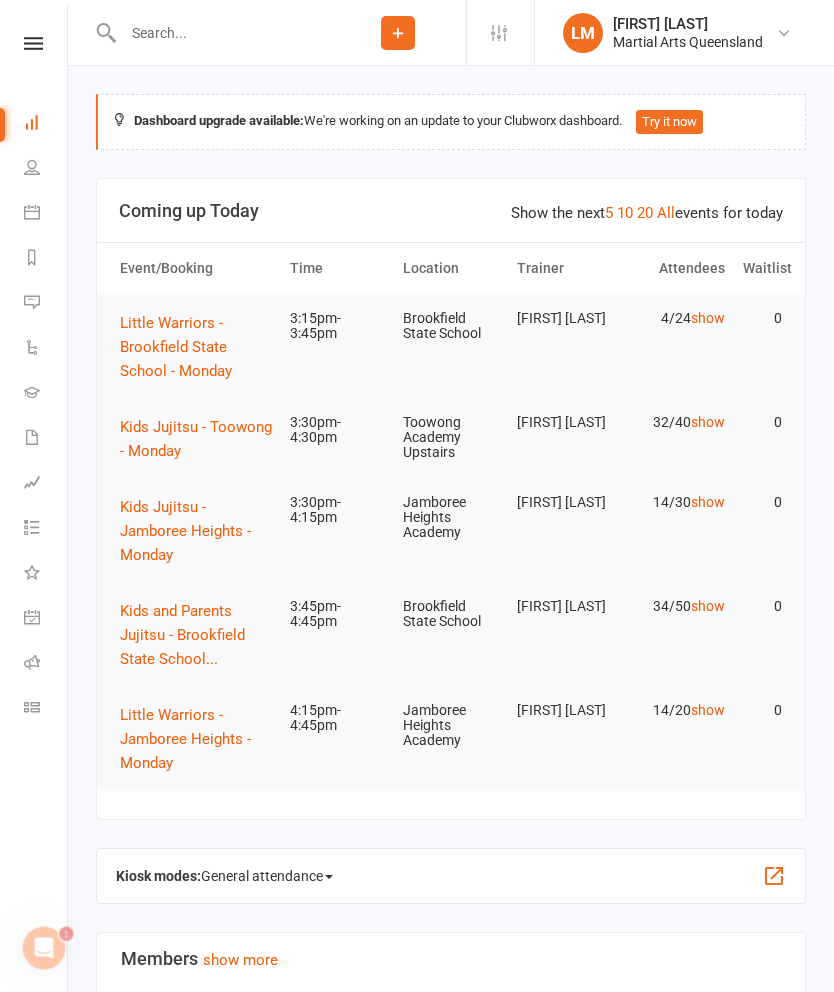 click on "Kids Jujitsu - Toowong - Monday" at bounding box center (196, 439) 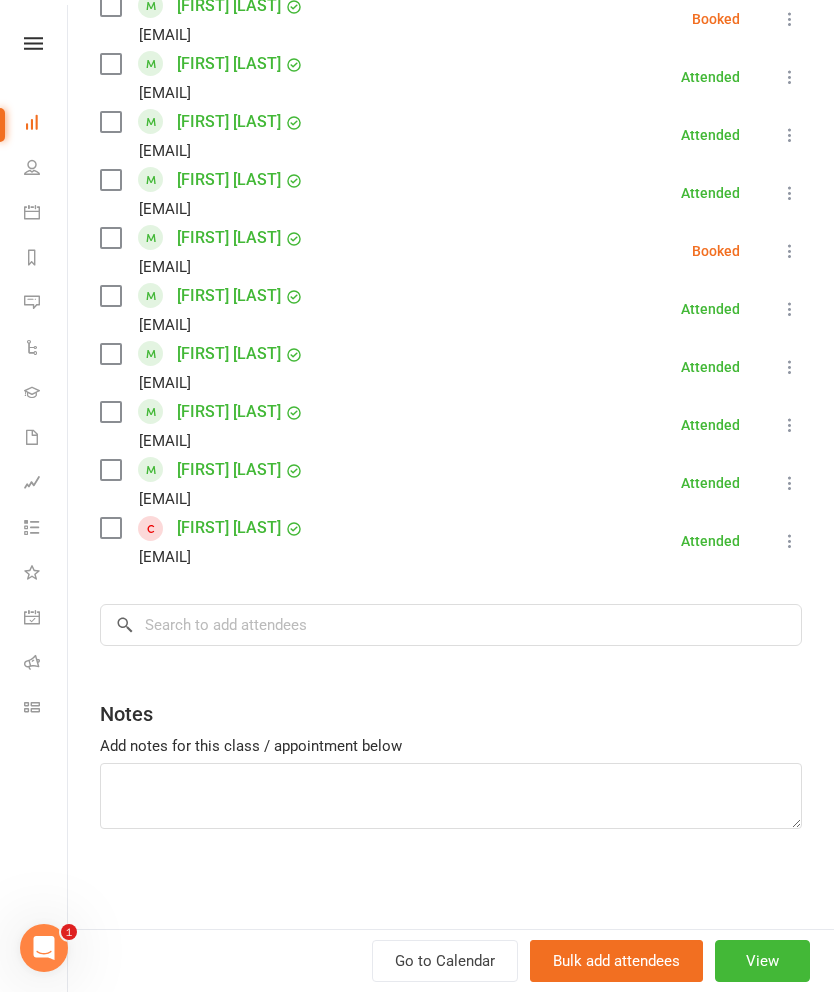scroll, scrollTop: 1657, scrollLeft: 0, axis: vertical 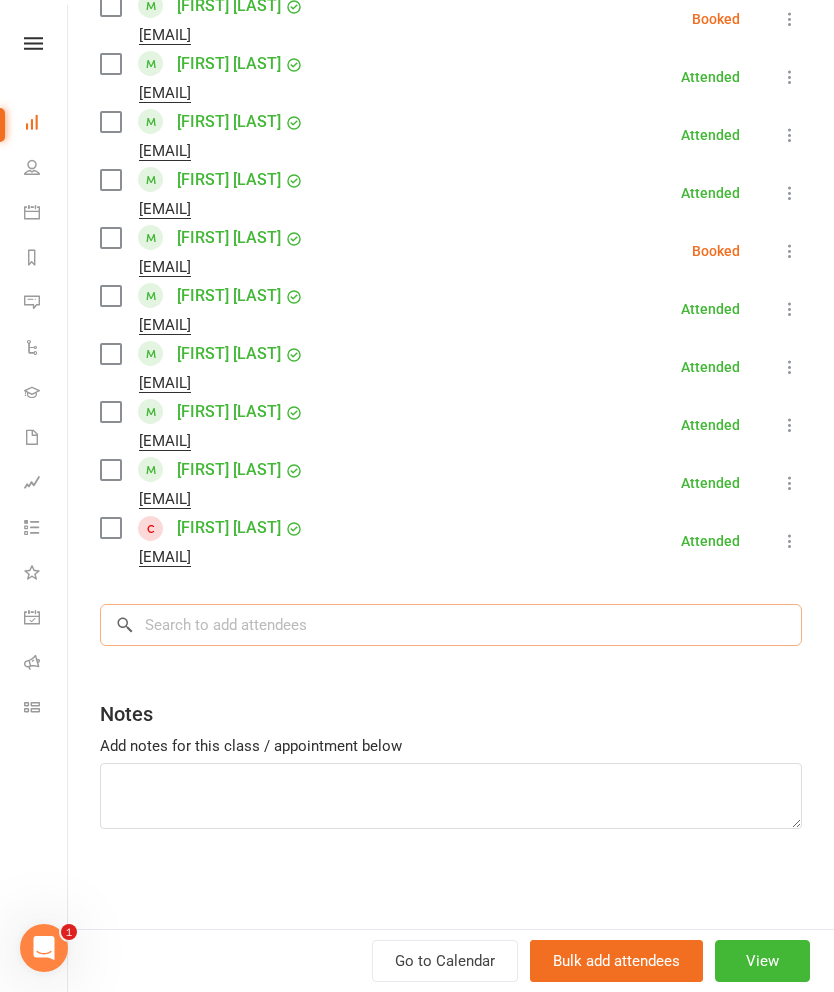 click at bounding box center (451, 625) 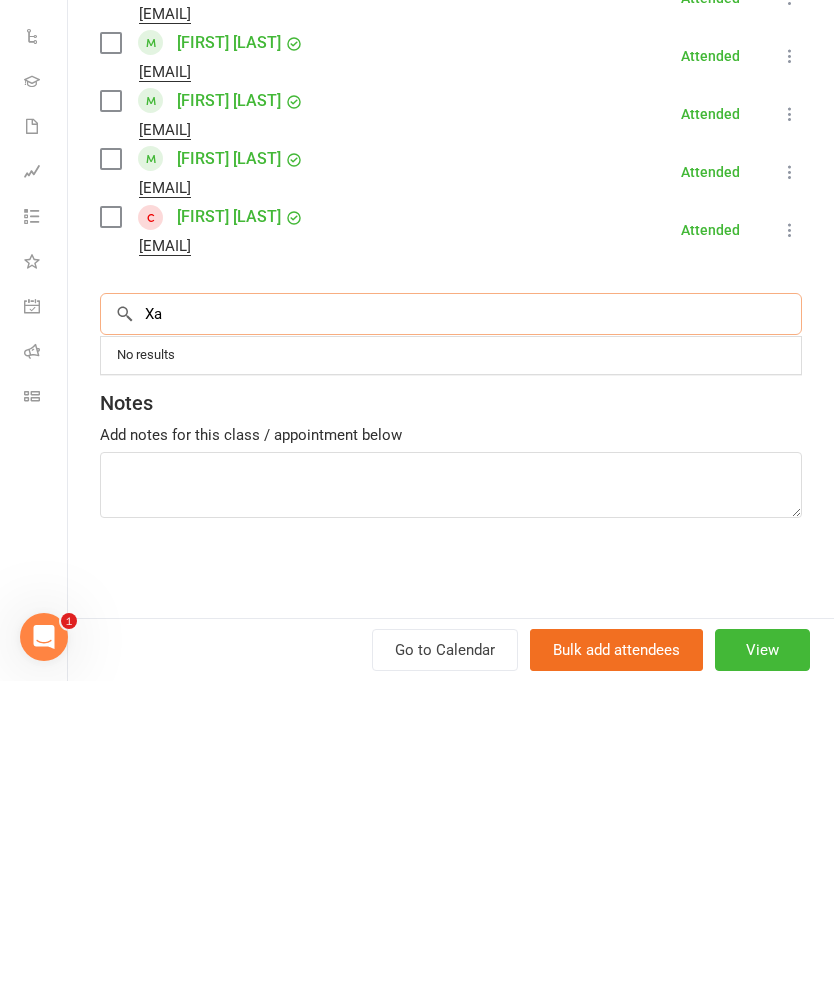 type on "X" 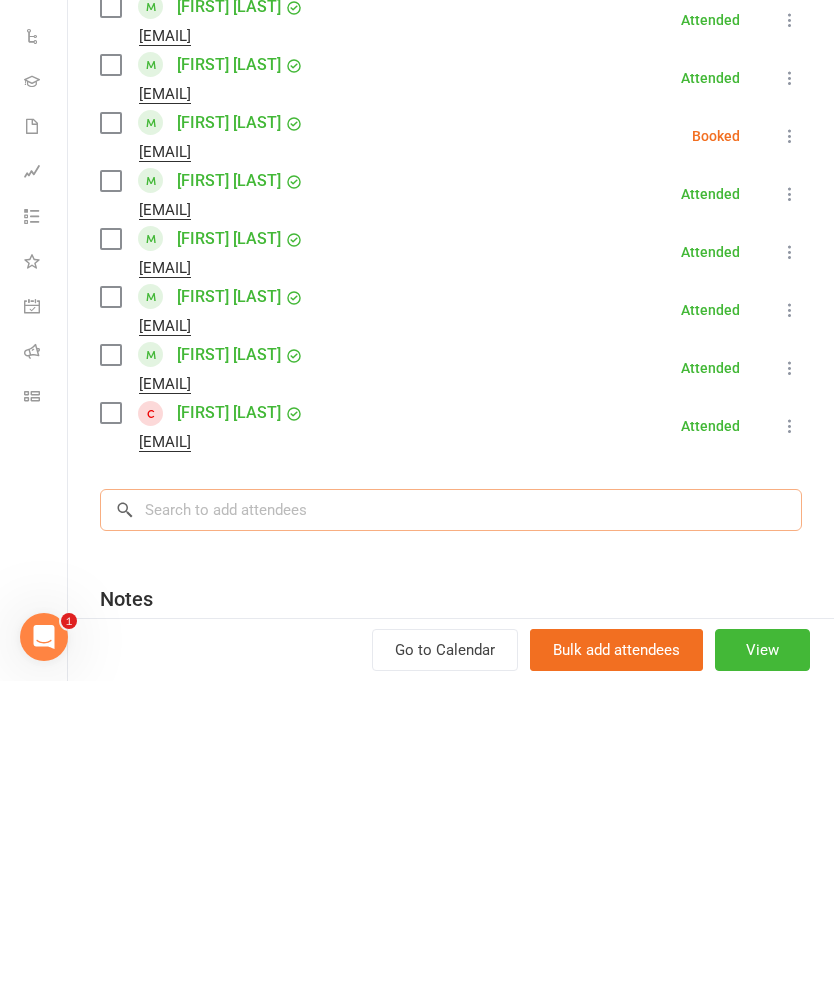 scroll, scrollTop: 1564, scrollLeft: 0, axis: vertical 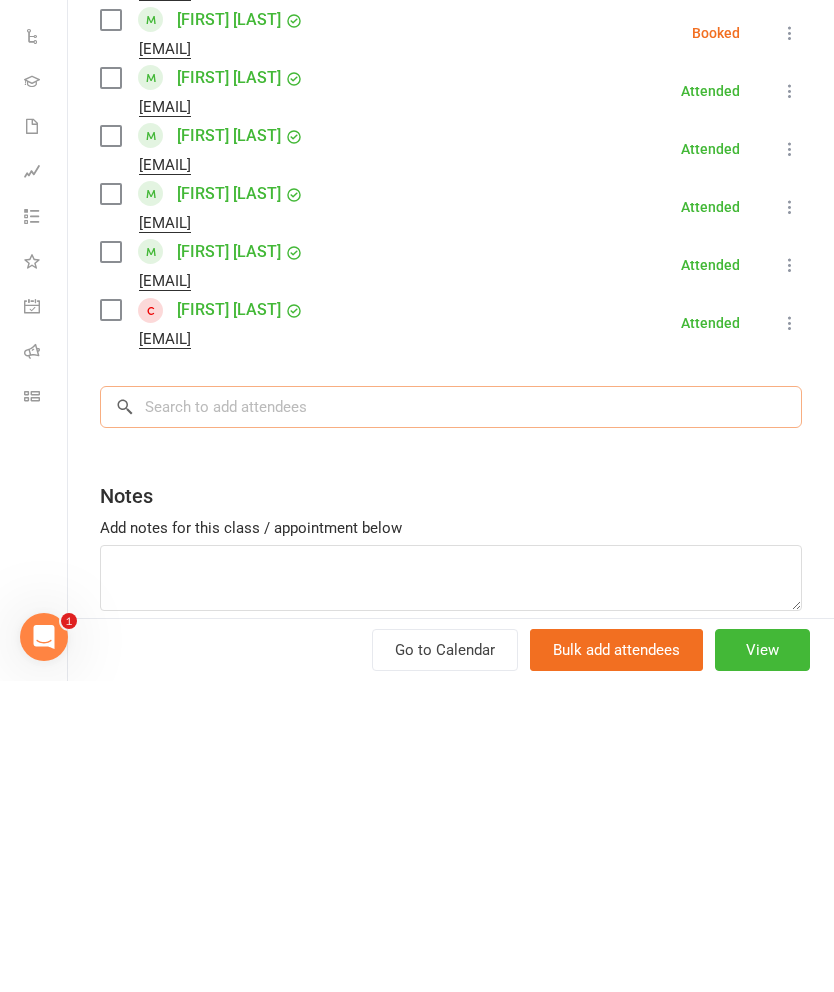 click at bounding box center [451, 718] 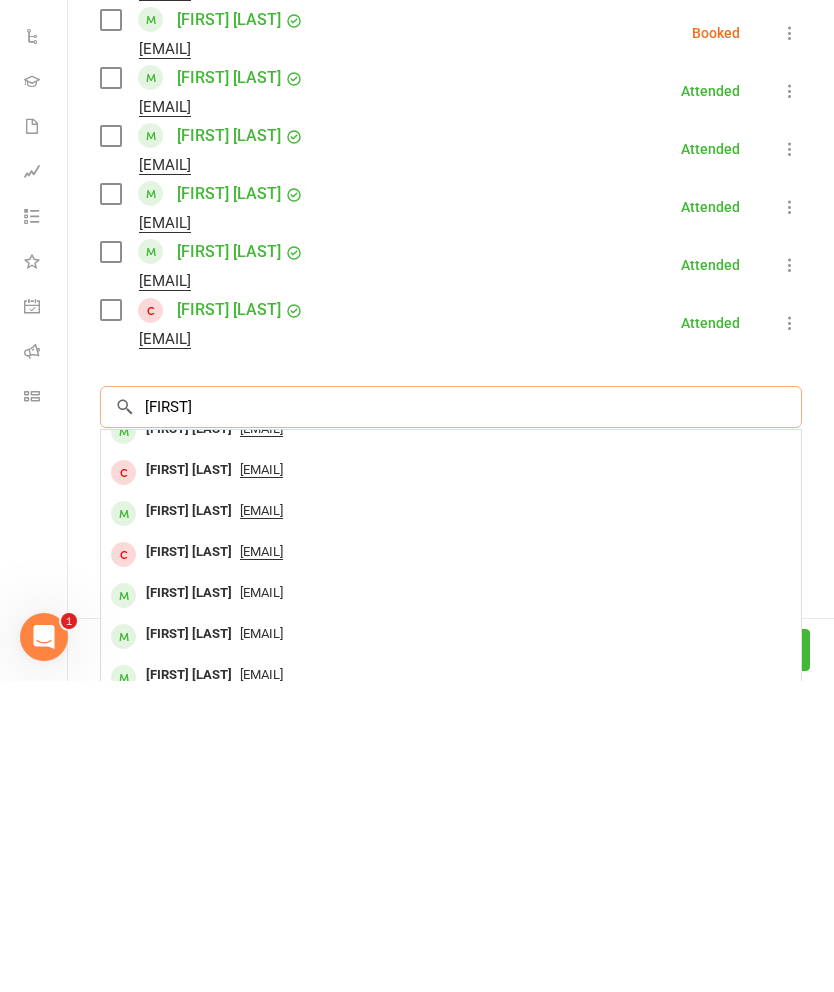 scroll, scrollTop: 106, scrollLeft: 0, axis: vertical 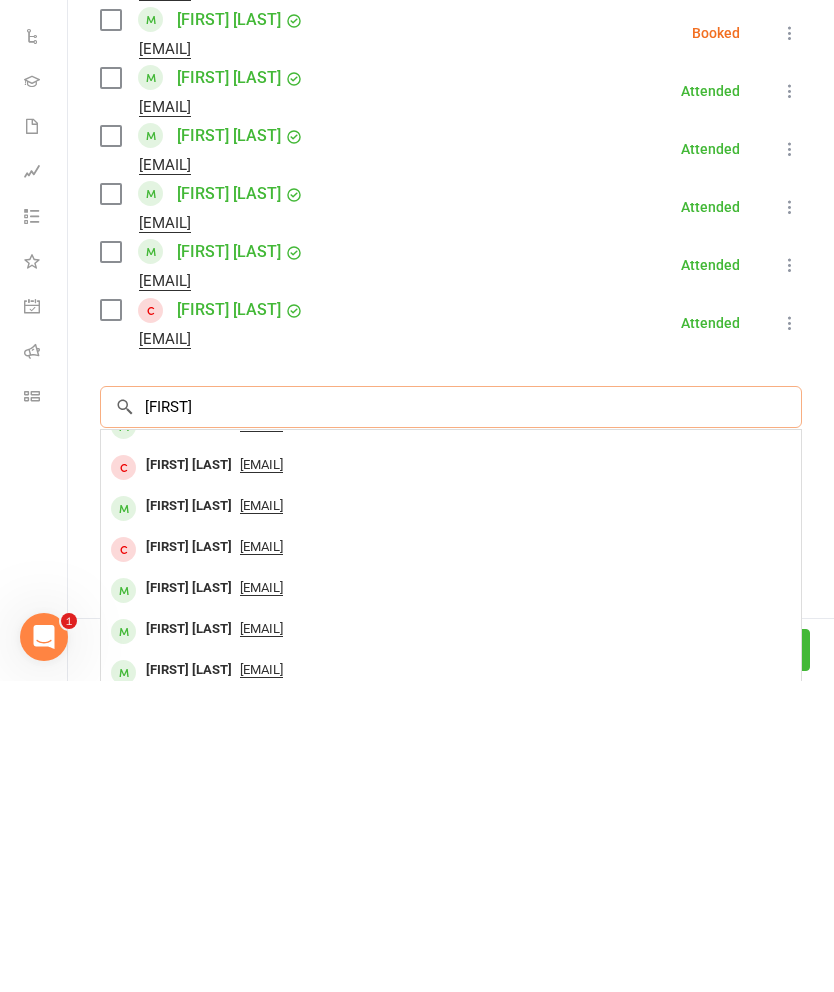 type on "Xander" 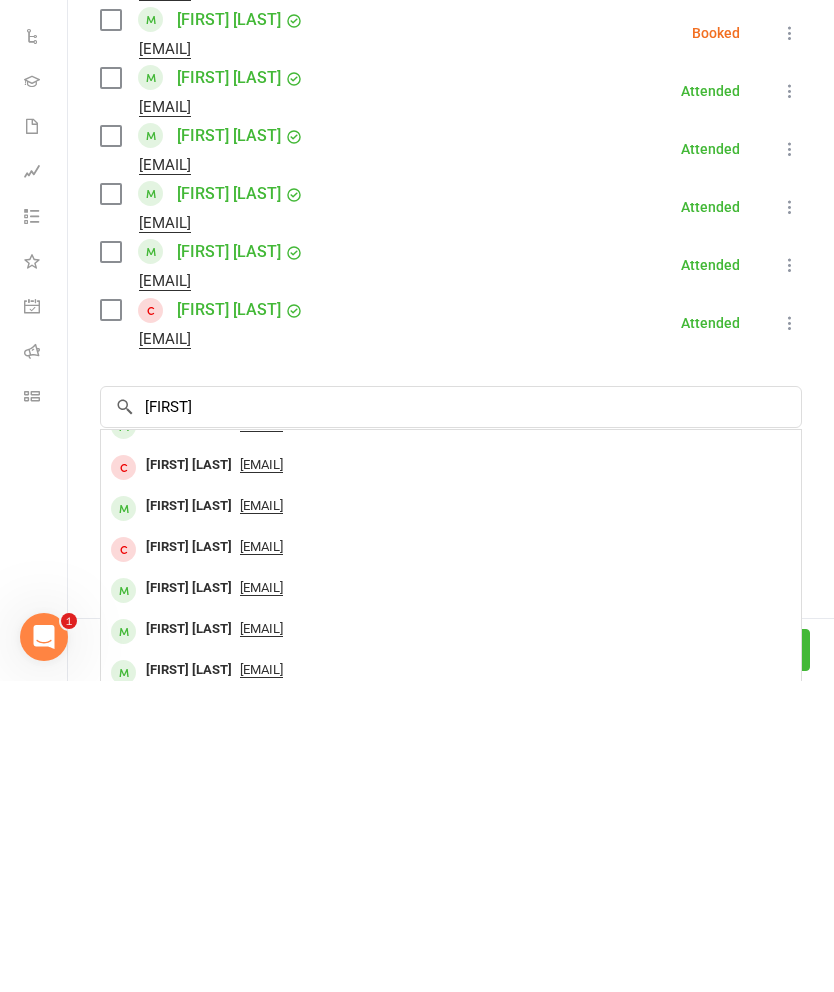 click on "Xander Ewen" at bounding box center [189, 817] 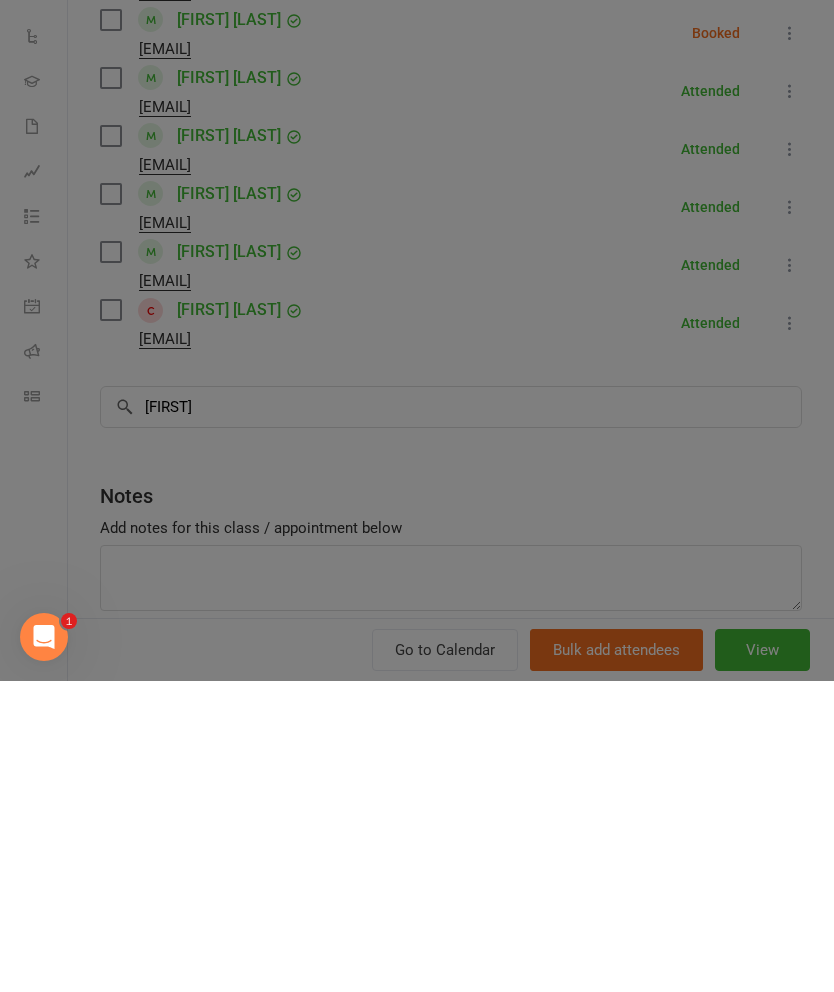 type 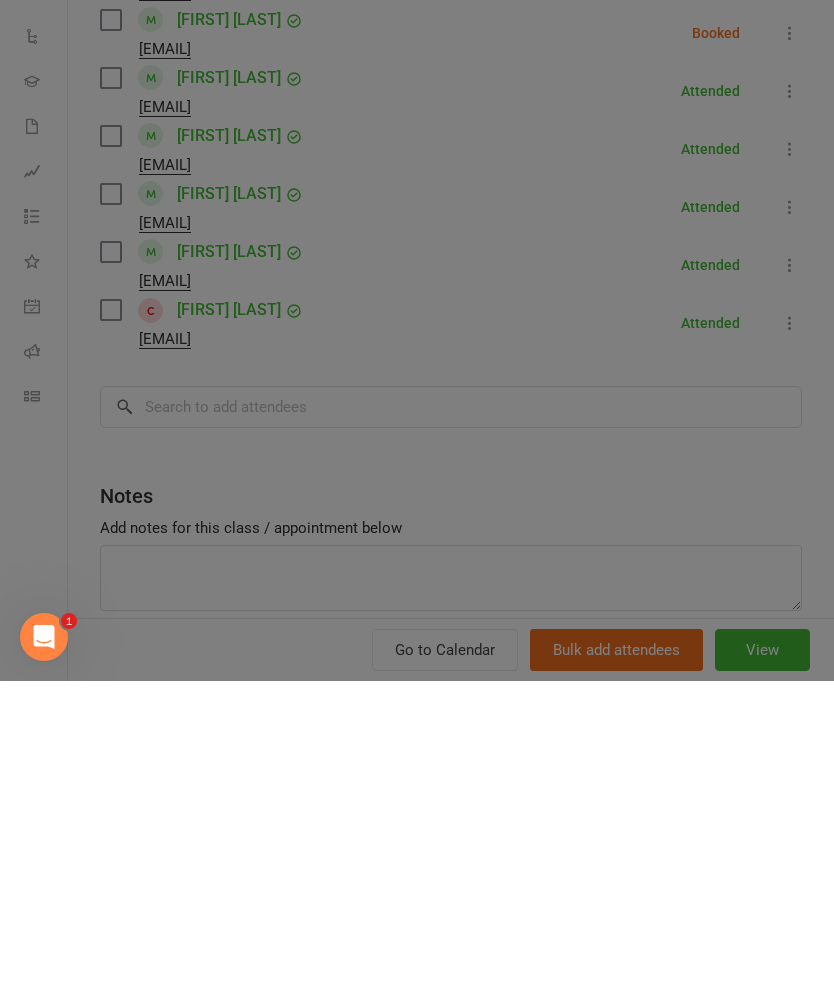 scroll, scrollTop: 311, scrollLeft: 0, axis: vertical 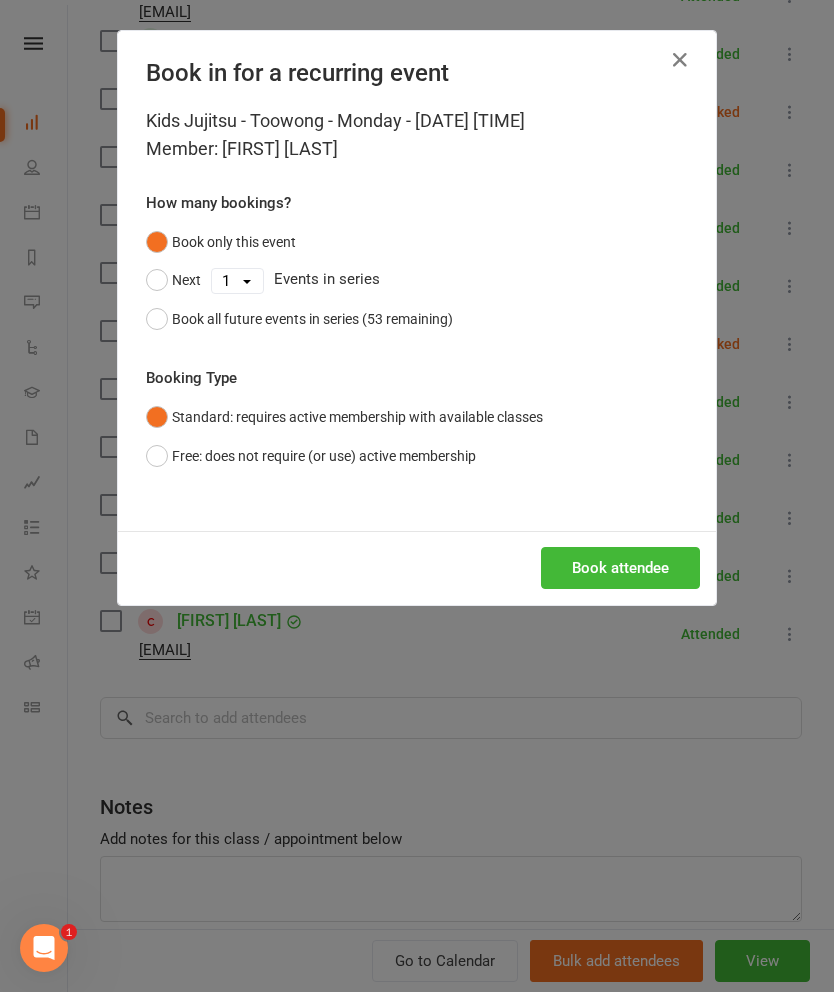 click on "Book attendee" at bounding box center [620, 568] 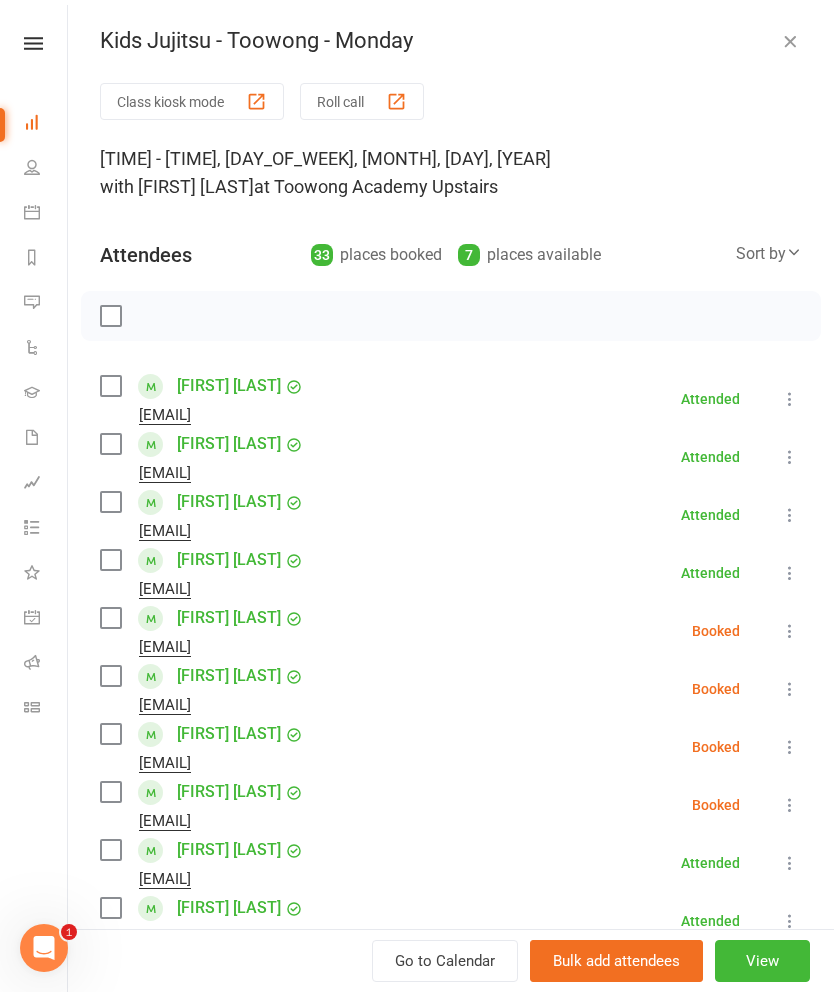 scroll, scrollTop: 0, scrollLeft: 0, axis: both 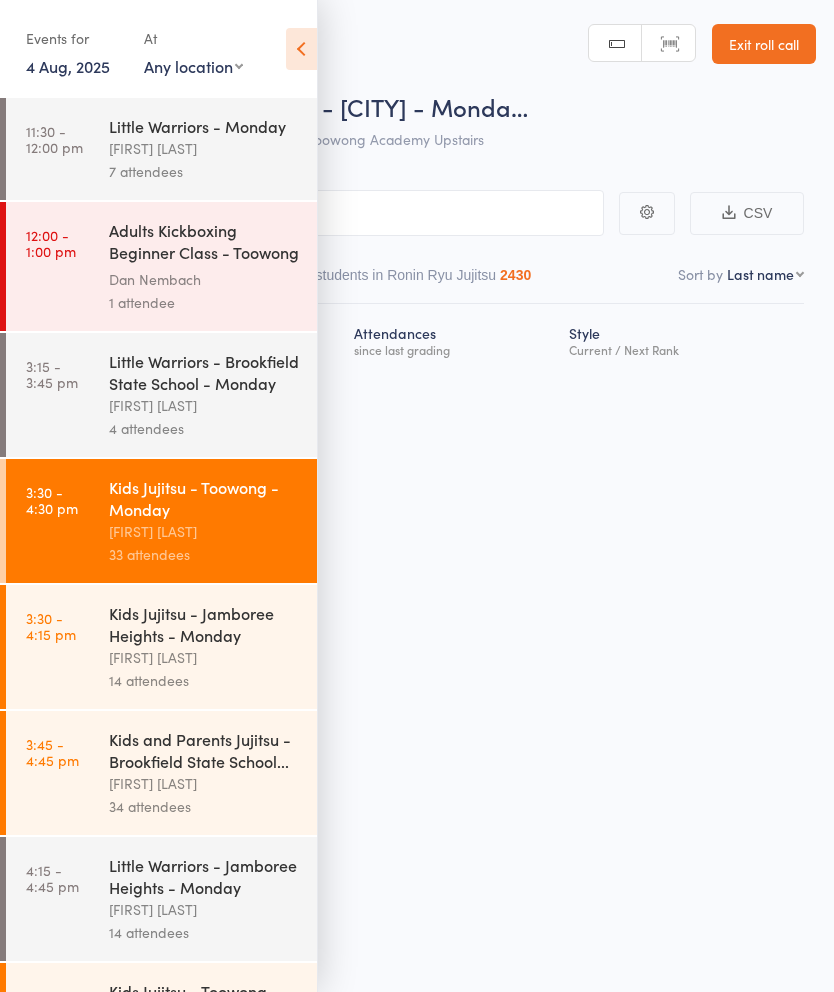 click at bounding box center [301, 49] 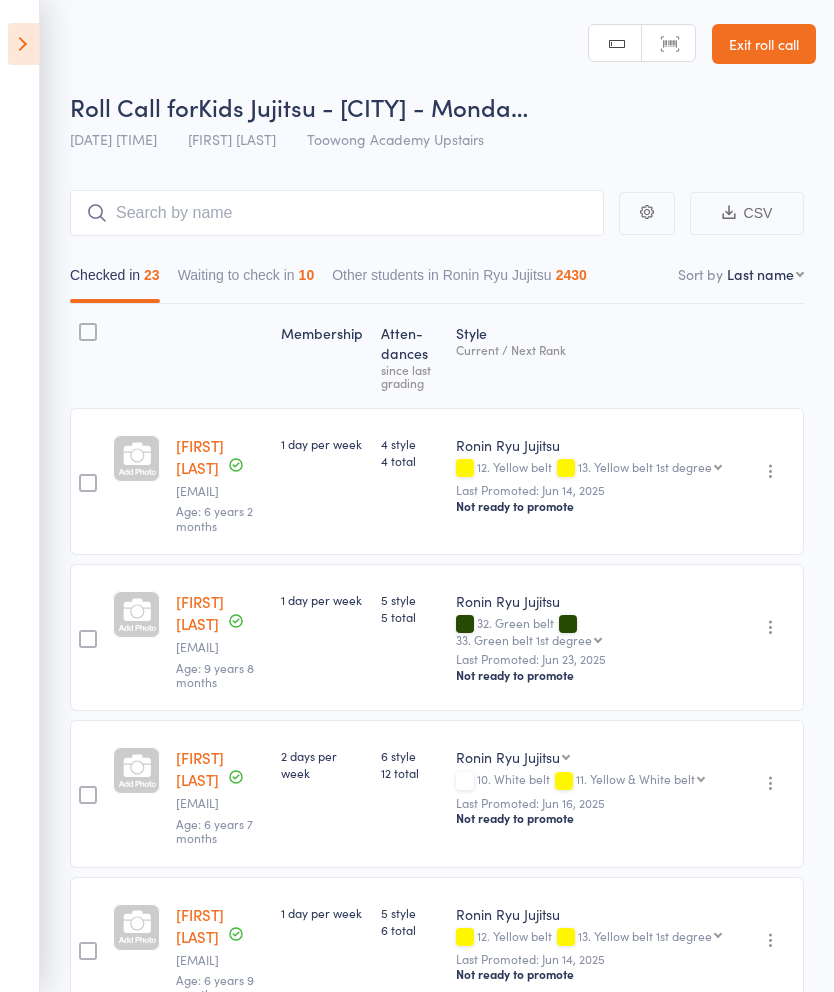 click on "Waiting to check in  10" at bounding box center (246, 280) 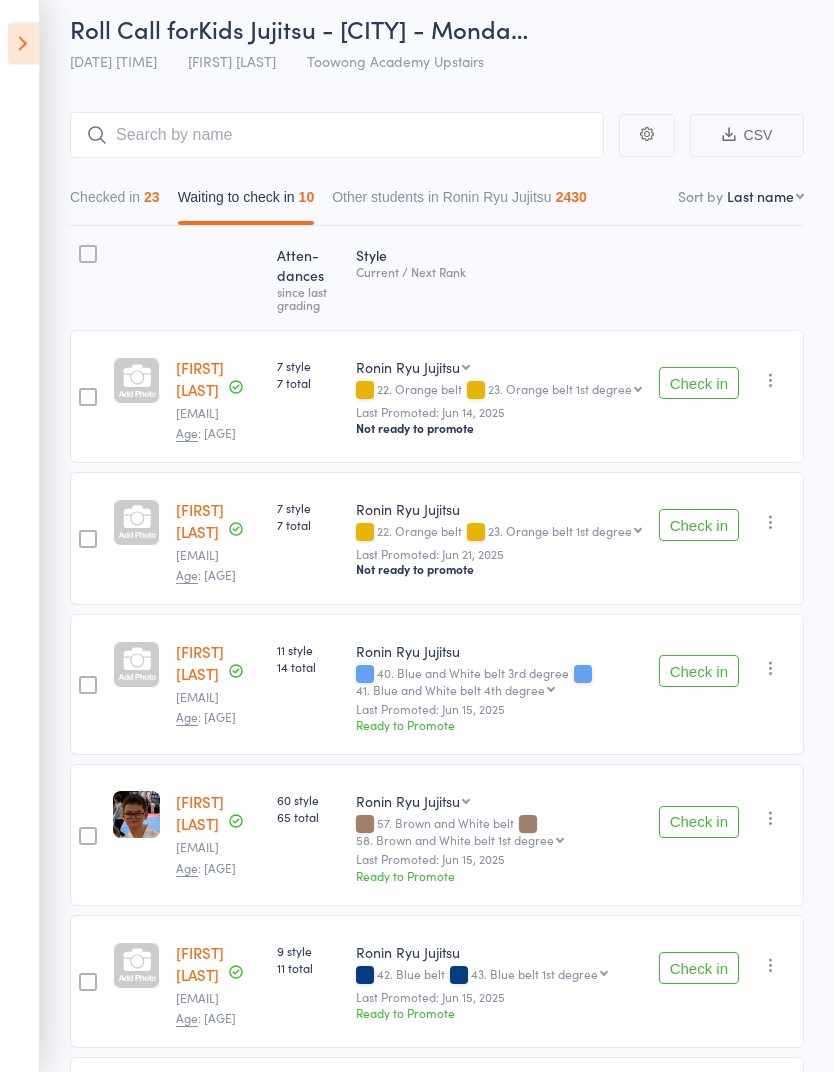click at bounding box center [88, 686] 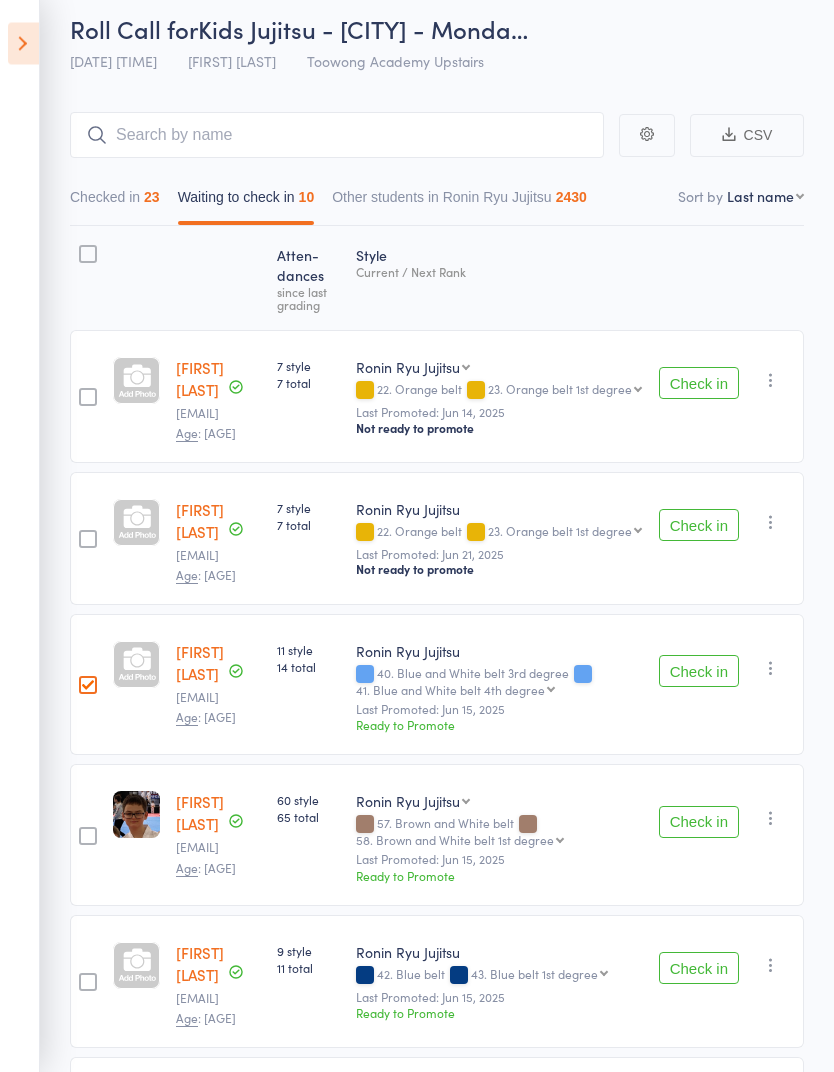 scroll, scrollTop: 78, scrollLeft: 0, axis: vertical 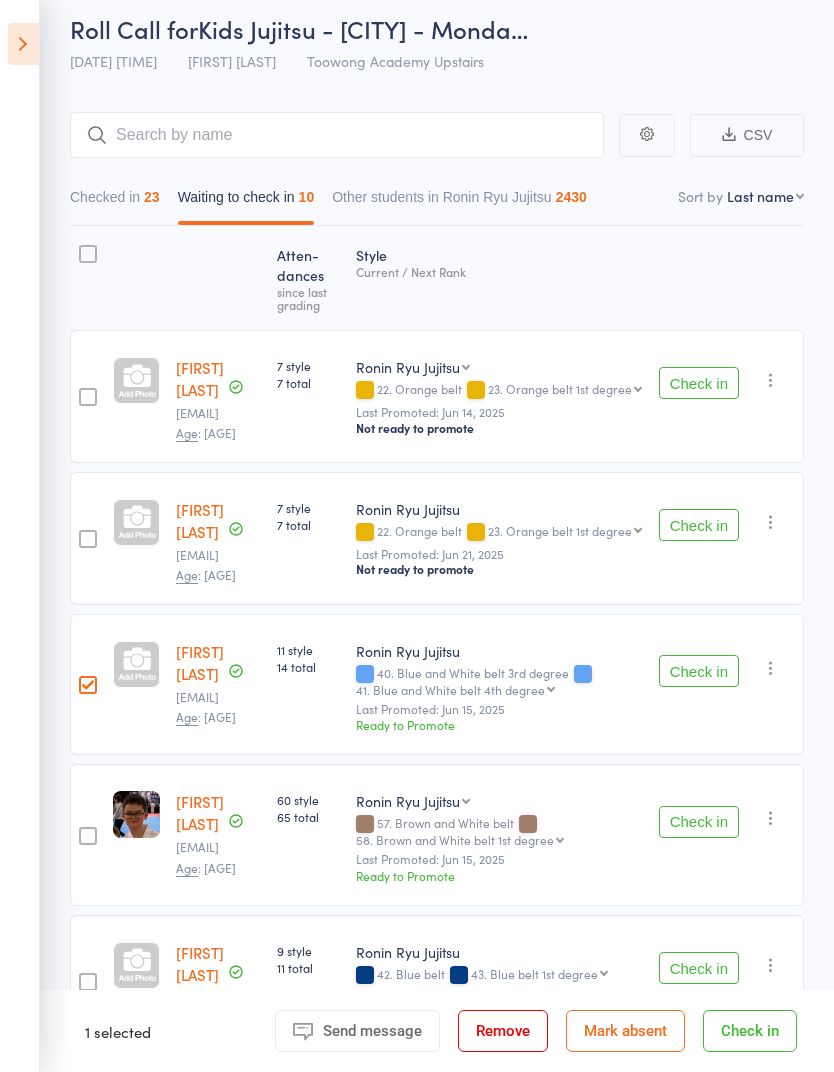 click on "Check in" at bounding box center (699, 671) 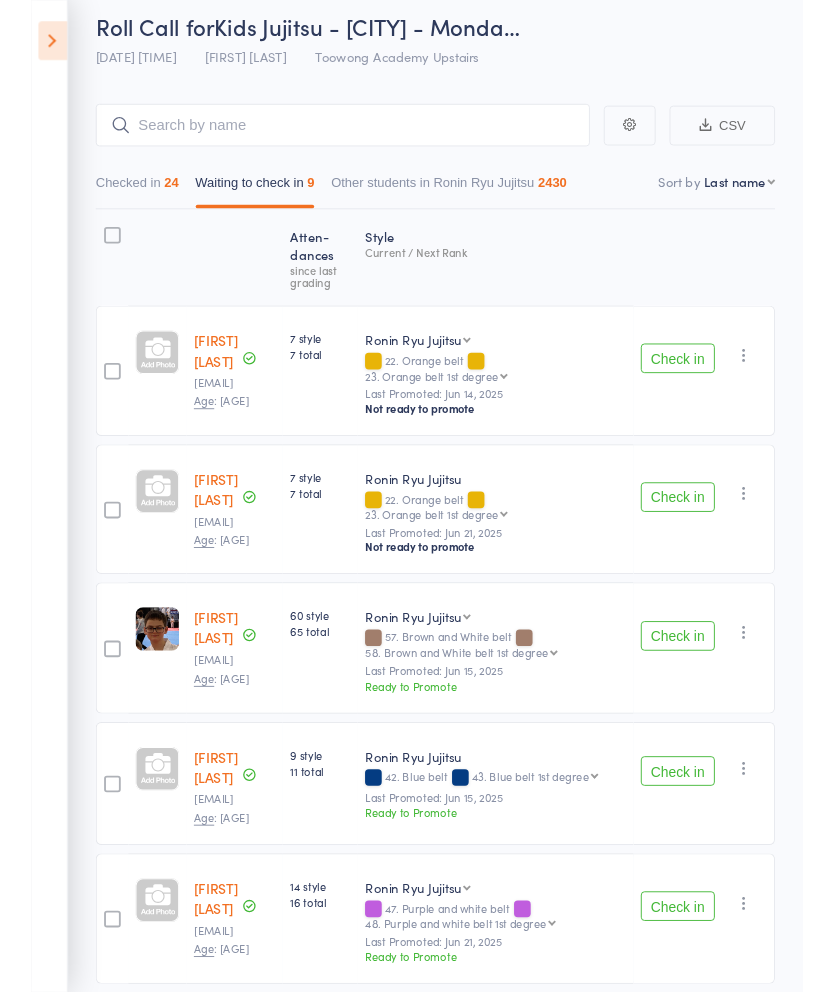 scroll, scrollTop: 158, scrollLeft: 0, axis: vertical 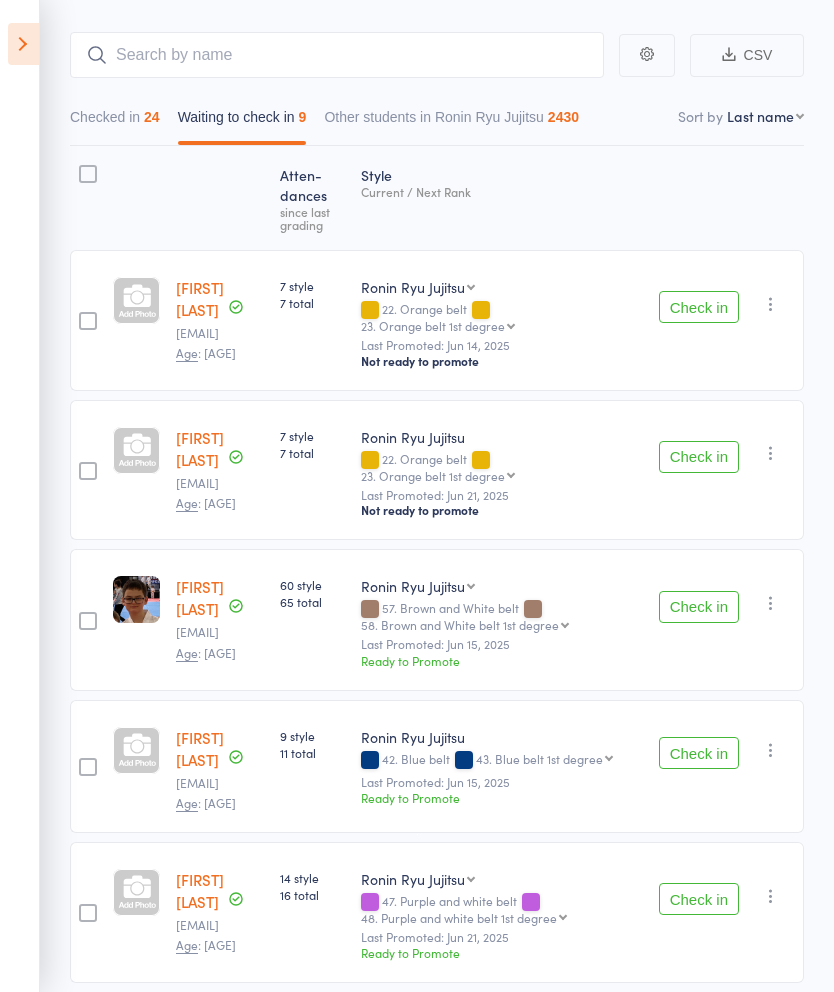 click on "Checked in  24" at bounding box center [115, 122] 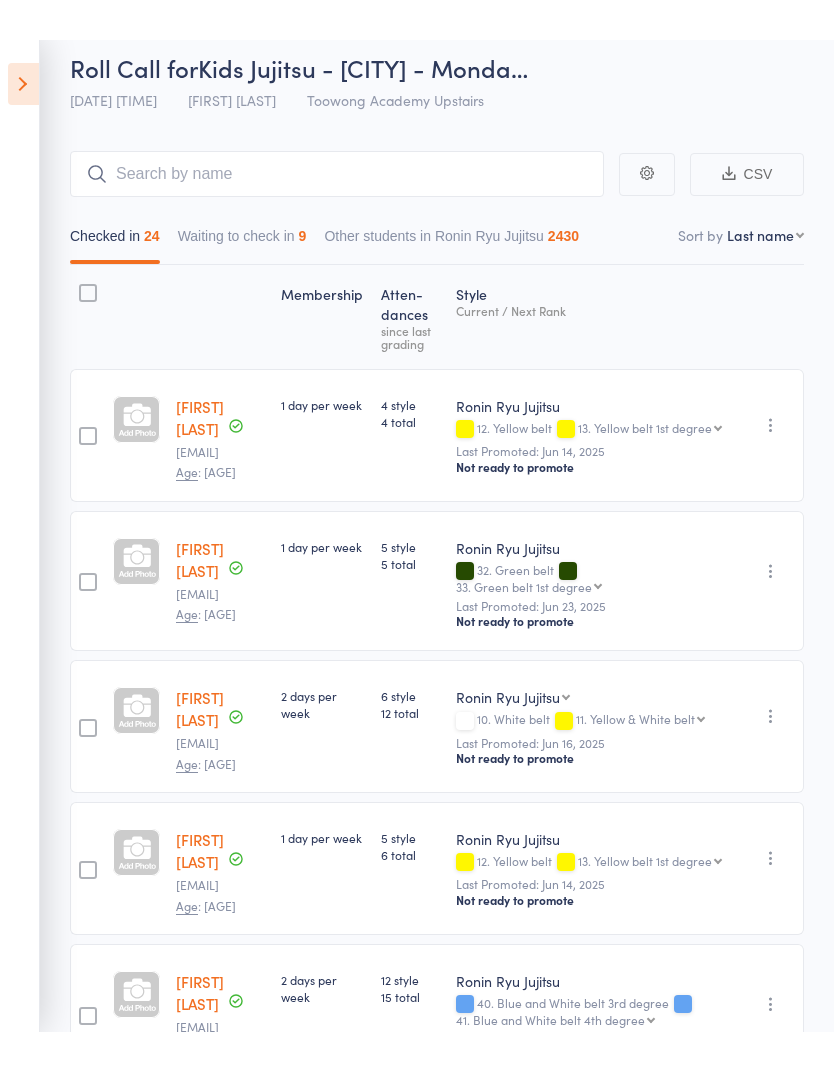 scroll, scrollTop: 0, scrollLeft: 0, axis: both 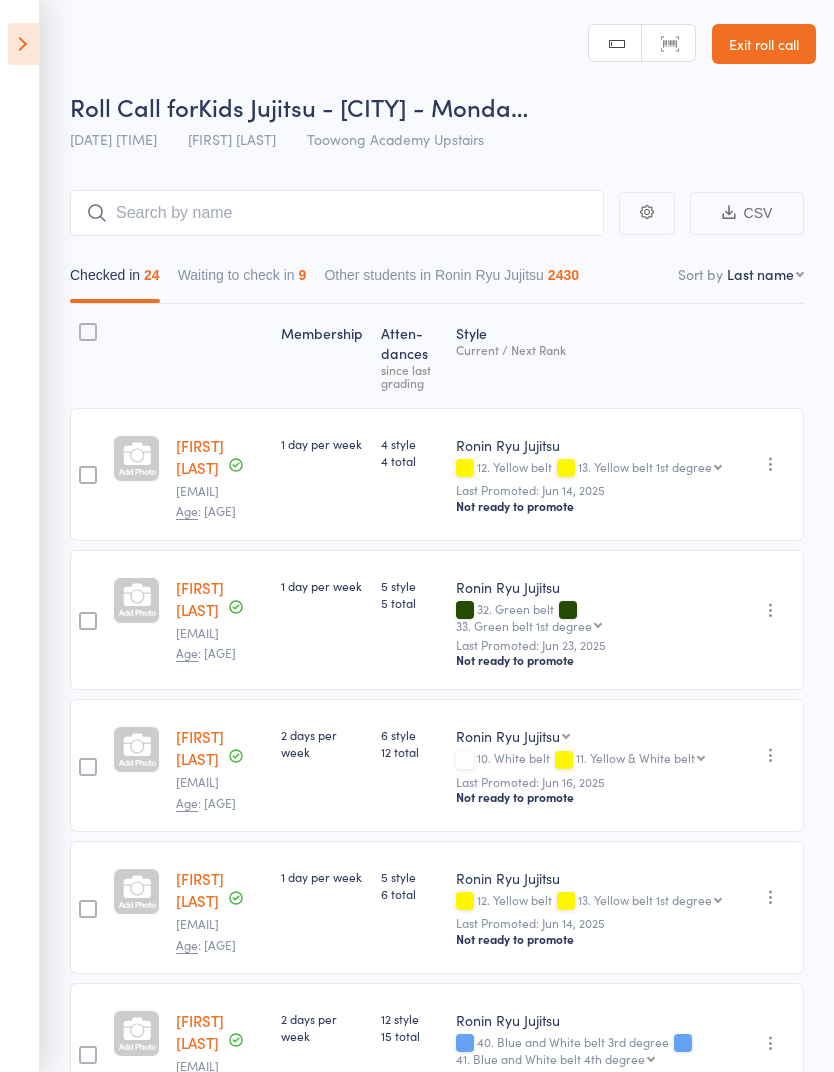 click on "Waiting to check in  9" at bounding box center [242, 280] 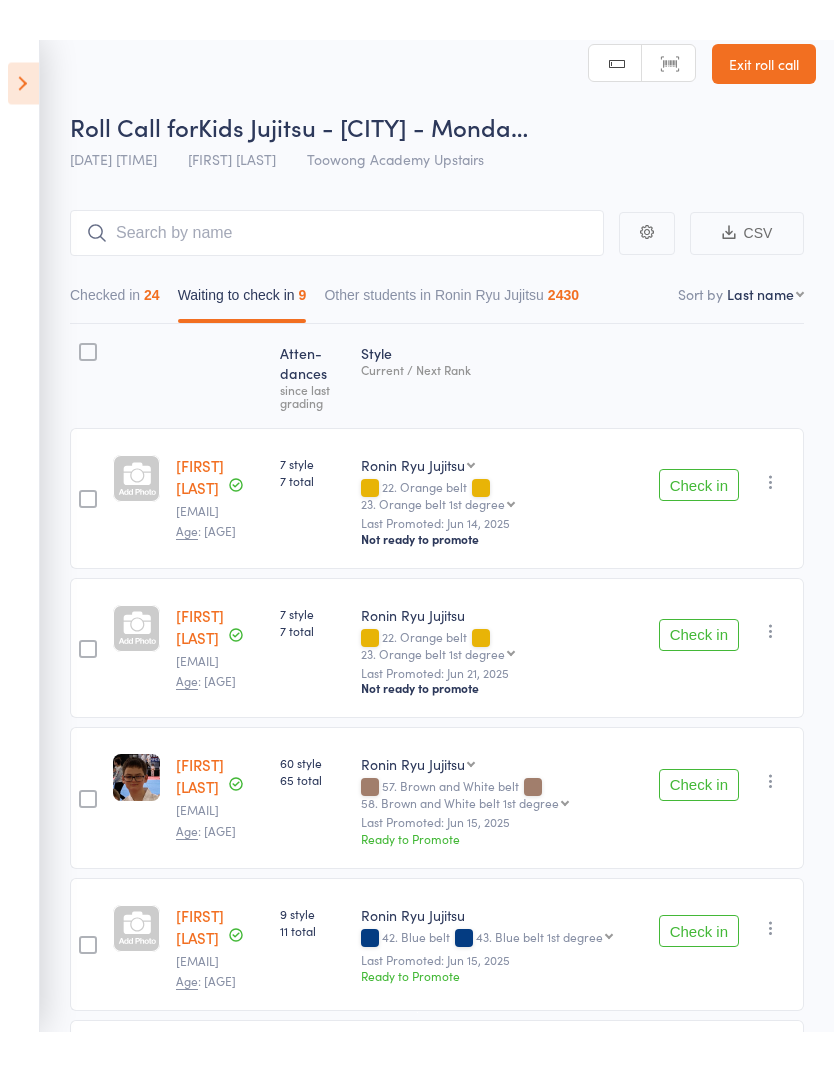 scroll, scrollTop: 0, scrollLeft: 0, axis: both 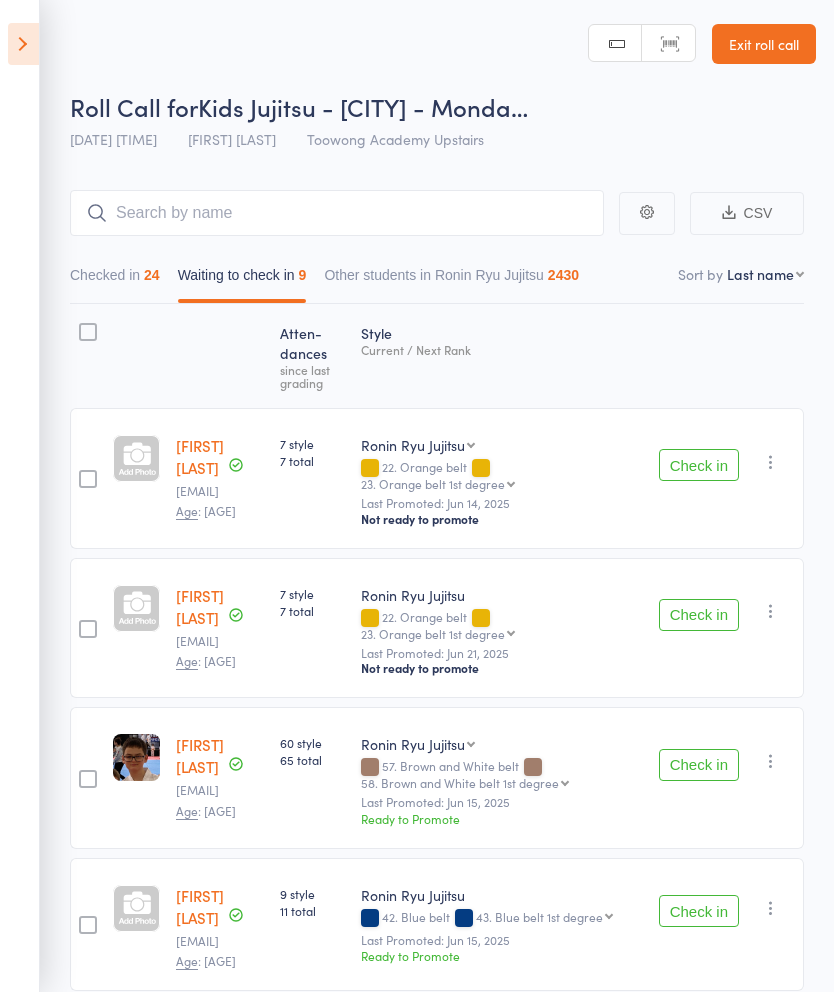 click on "Checked in  24" at bounding box center (115, 280) 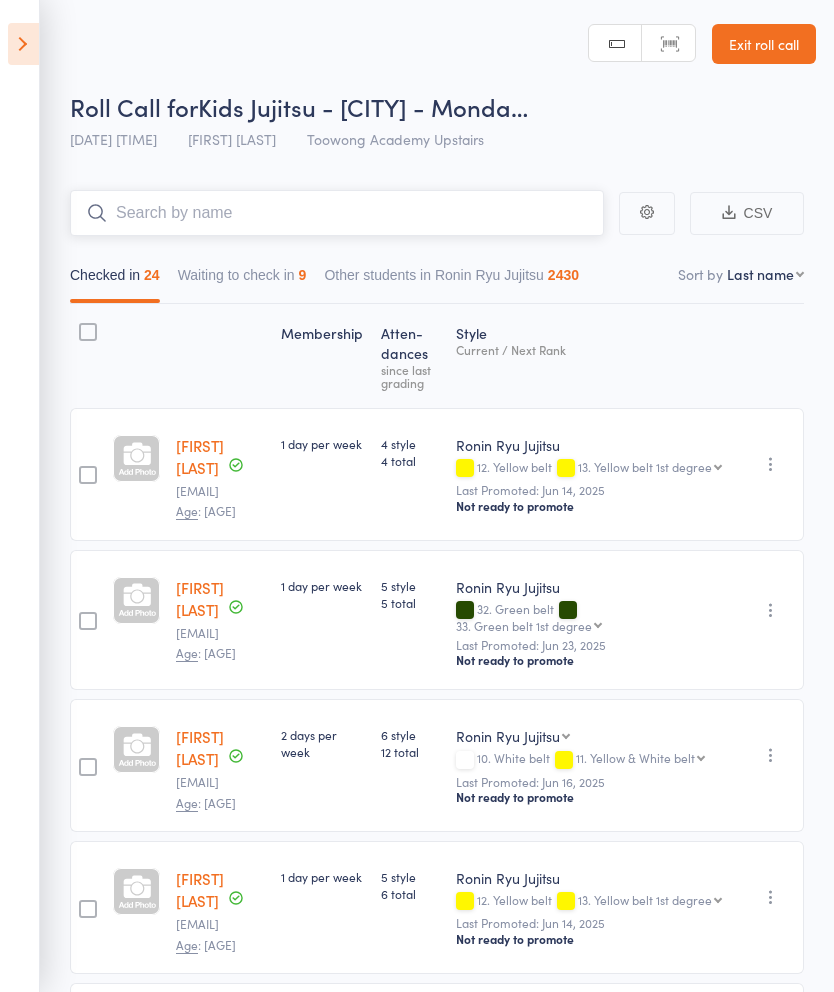 click at bounding box center (337, 213) 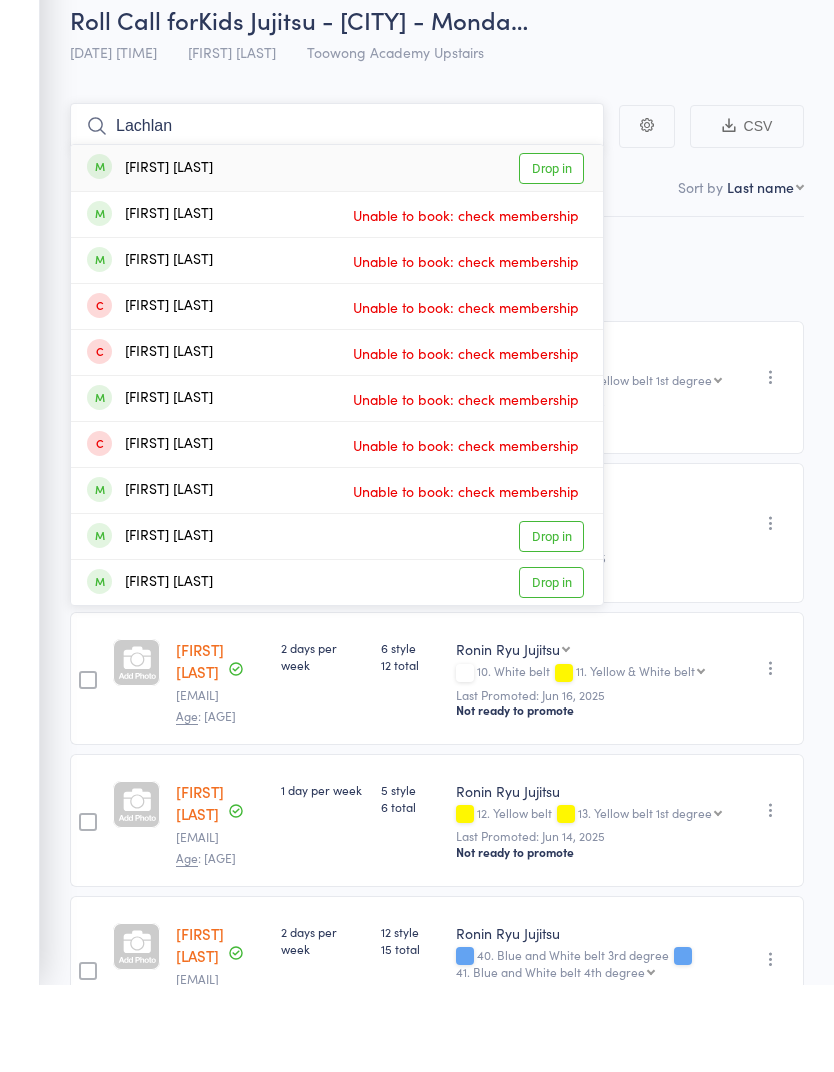 type on "Lachlan" 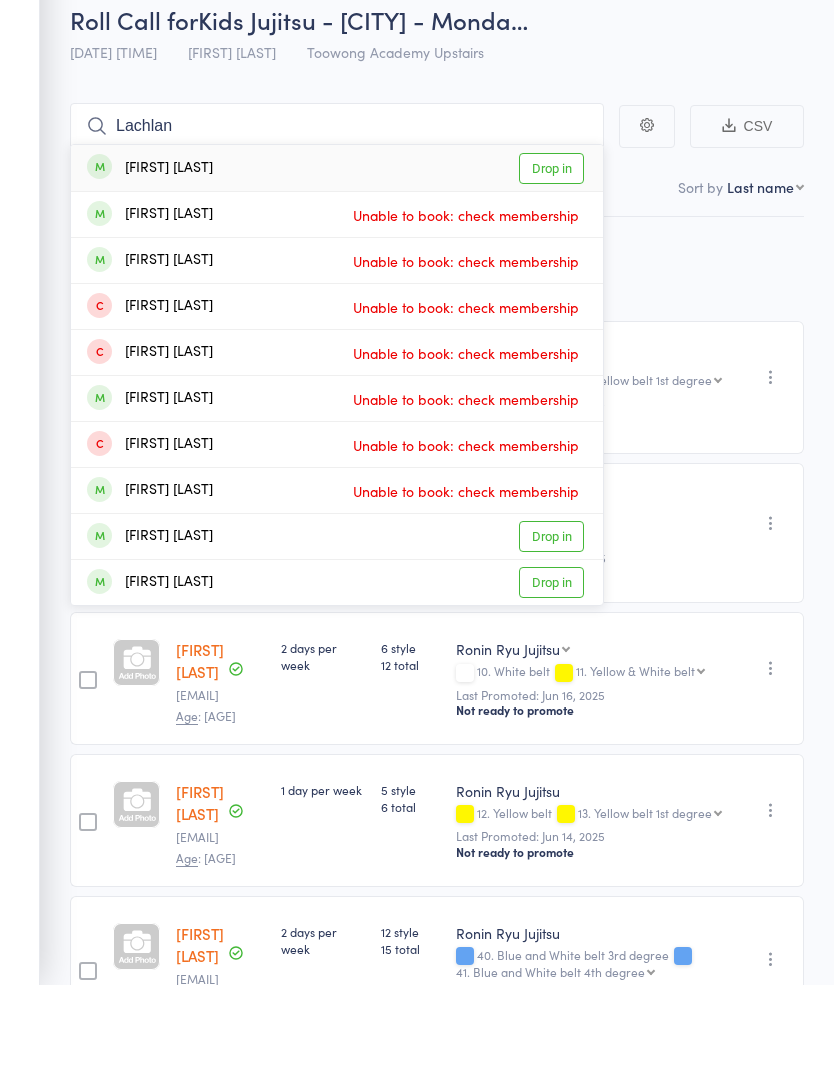 click on "Membership Atten­dances since last grading Style Current / Next Rank Milan Araghian    s.yasaei@gmail.com Age : 6 years 2 months 1 day per week 4 style 4 total Ronin Ryu Jujitsu 12. Yellow belt  13. Yellow belt 1st degree  13. Yellow belt 1st degree 14. Yellow belt 2nd degree 15. Yellow belt 3rd degree 16. Yellow belt 4th degree 17. Orange and White belt 18. Orange and White belt 1st degree 19. Orange and White belt 2nd degree 20. Orange and White belt 3rd degree 21. Orange and White belt 4th degree 22. Orange belt 23. Orange belt 1st degree 24. Orange belt 2nd degree 25. Orange belt 3rd degree 26. Orange belt 4th degree 27. Green and white belt 28. Green and white belt 1st degree 29. Green and white belt 2nd degree 30. Green and white belt 3rd degree 31. Green and white belt 4th degree 32. Green belt 33. Green belt 1st degree 34. Green belt 2nd degree 35. Green belt 3rd degree 36. Green belt 4th degree 37. Blue and White belt 38. Blue and White belt 1st degree 39. Blue and White belt 2nd degree Add Note" at bounding box center (437, 2208) 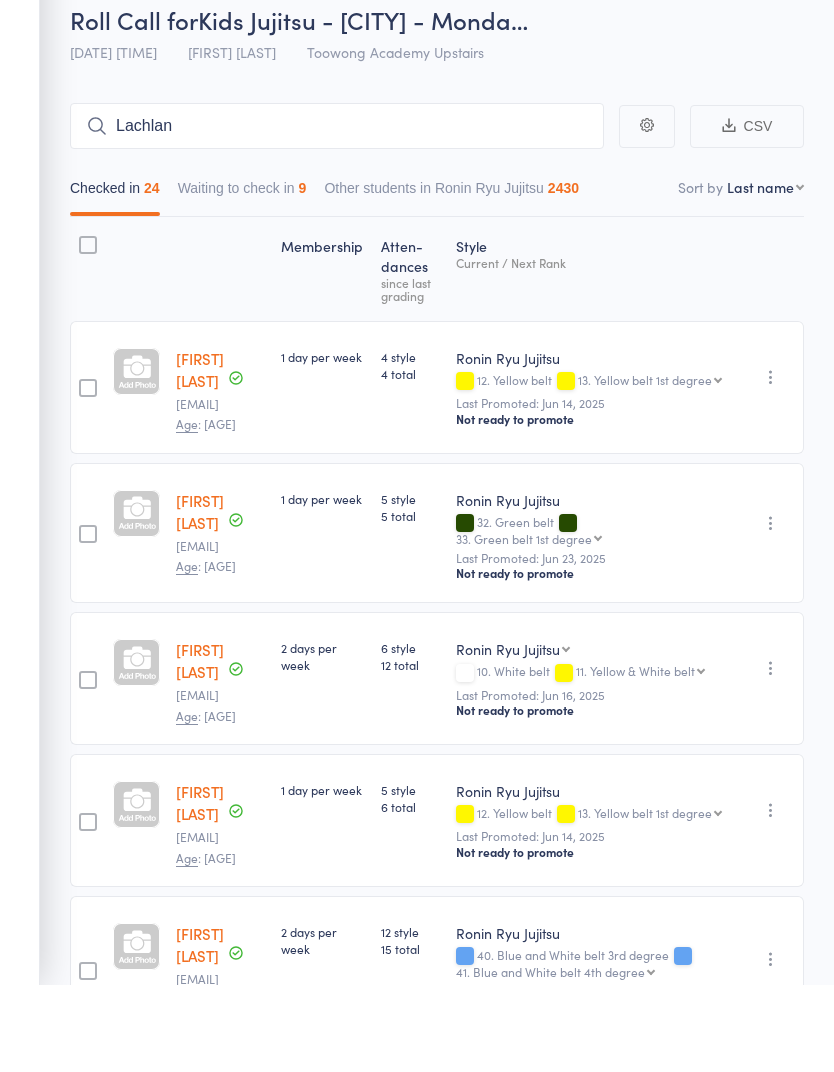 scroll, scrollTop: 87, scrollLeft: 0, axis: vertical 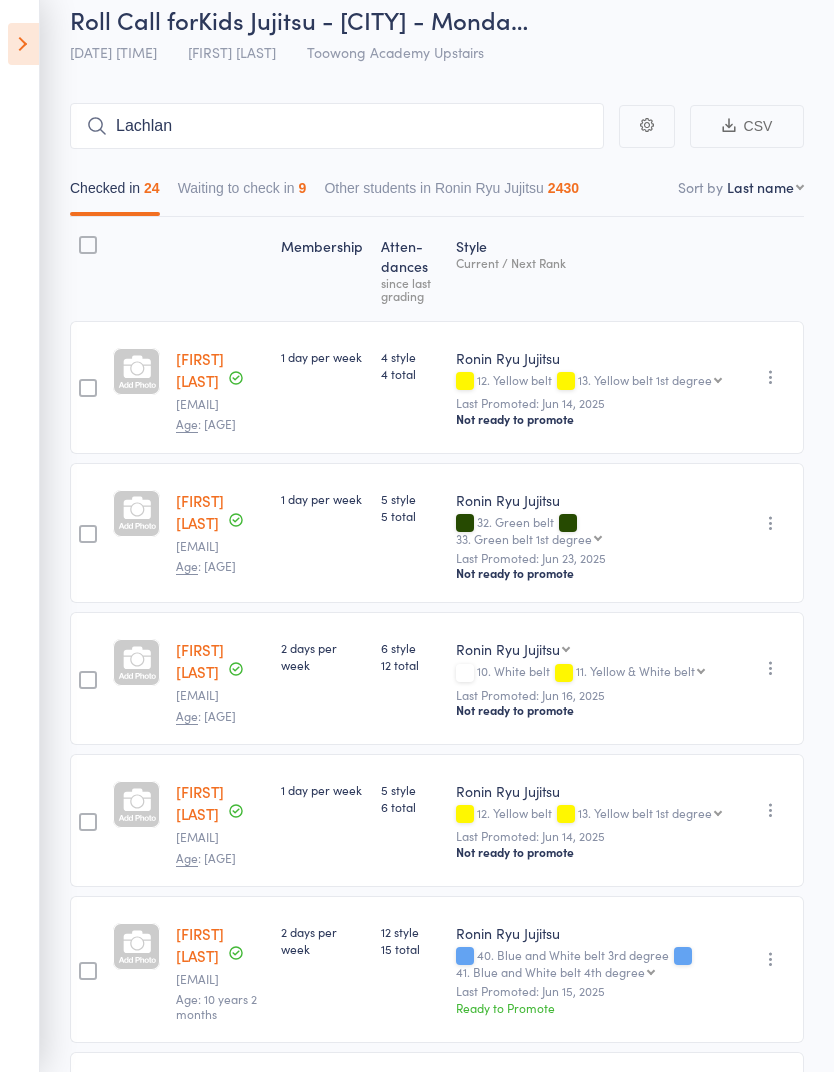 click on "Waiting to check in  9" at bounding box center (242, 193) 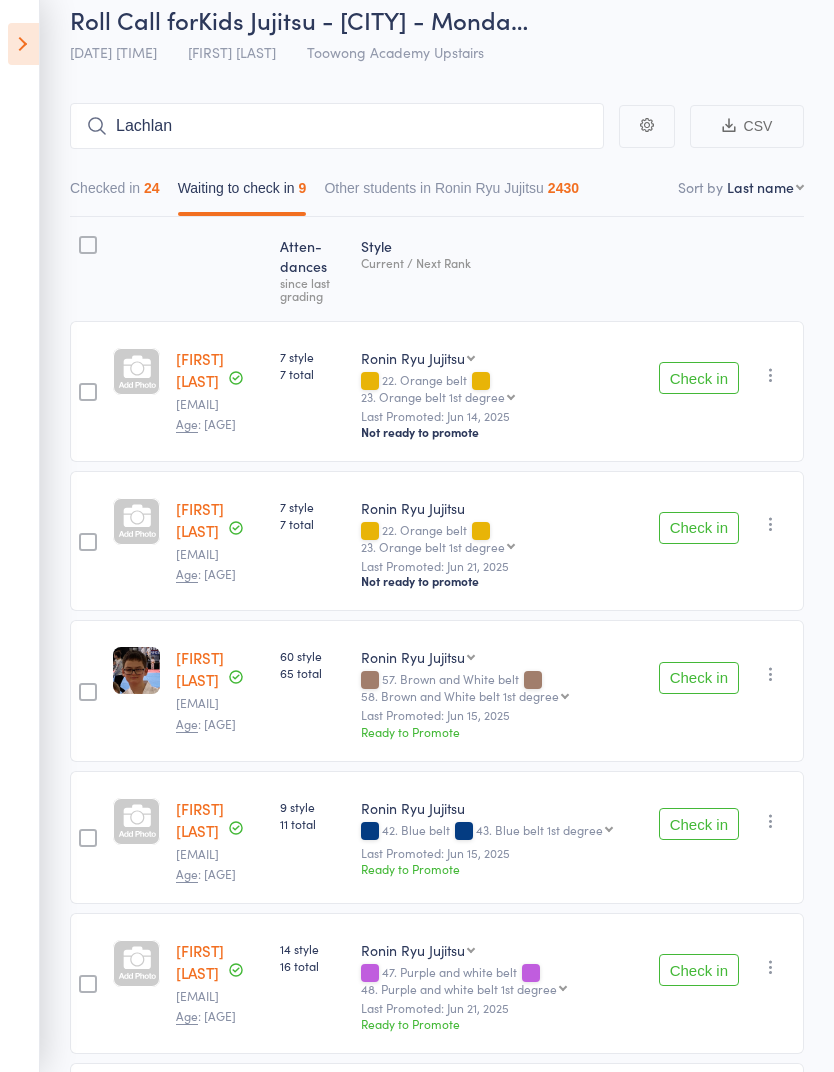 click at bounding box center [23, 44] 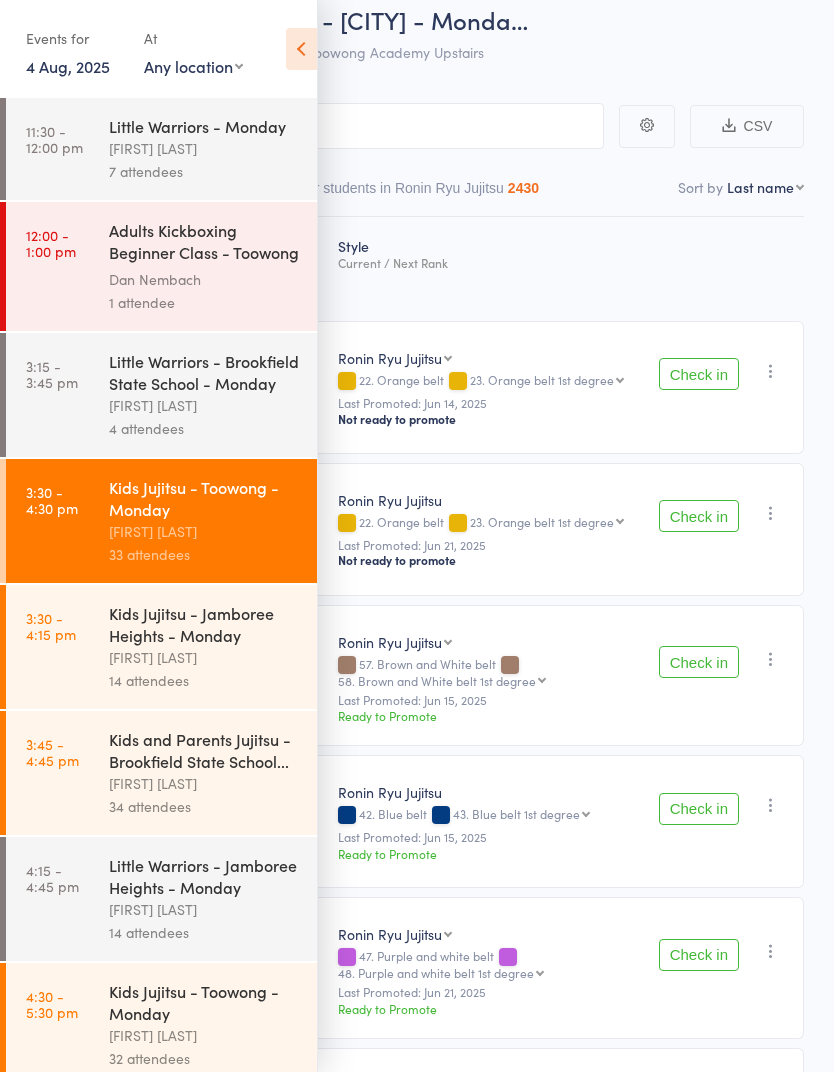 click on "3:30 - 4:30 pm" at bounding box center [52, 500] 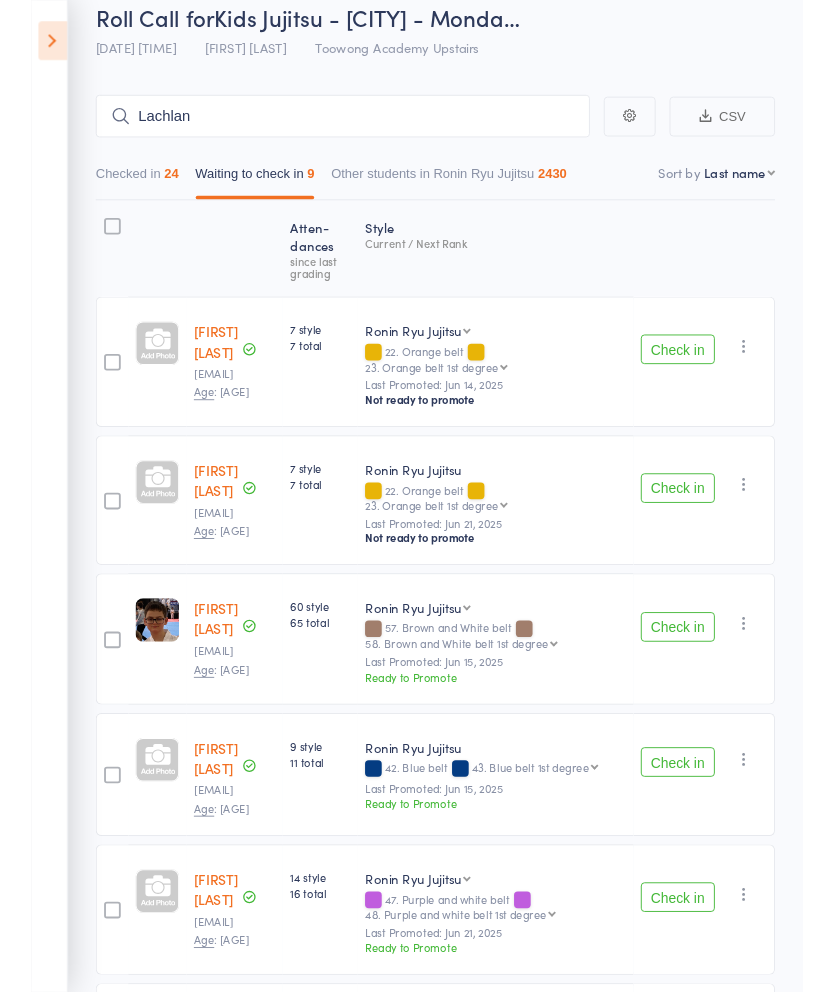 scroll, scrollTop: 0, scrollLeft: 0, axis: both 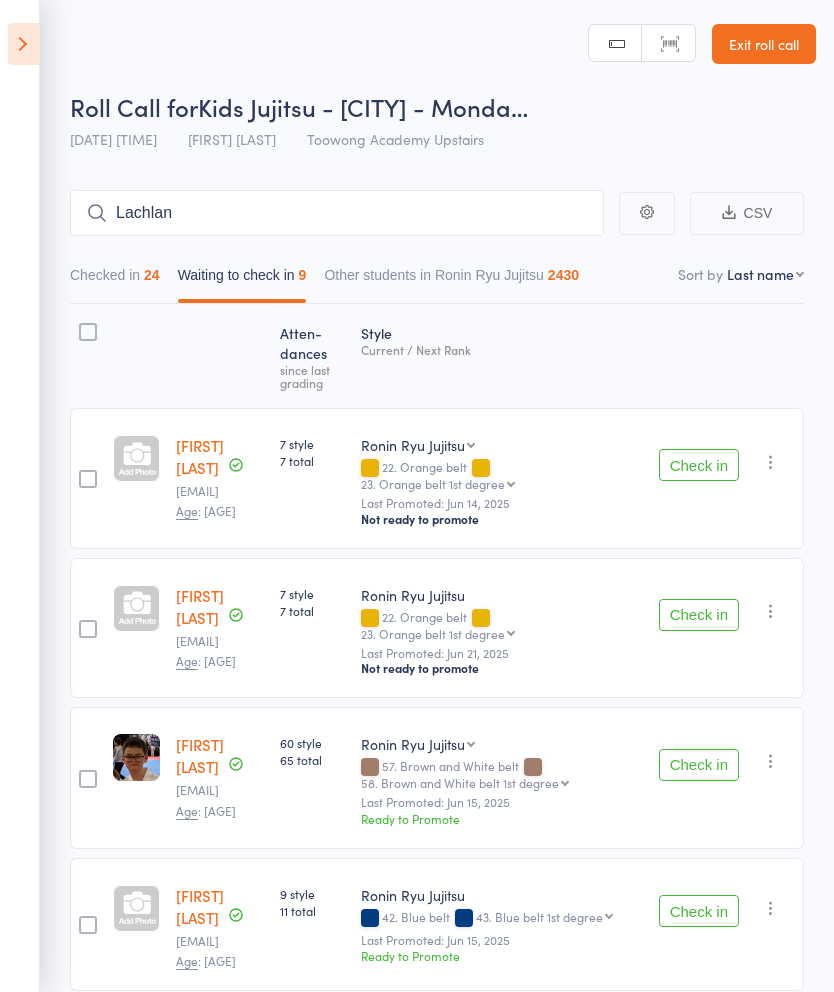click on "Exit roll call" at bounding box center (764, 44) 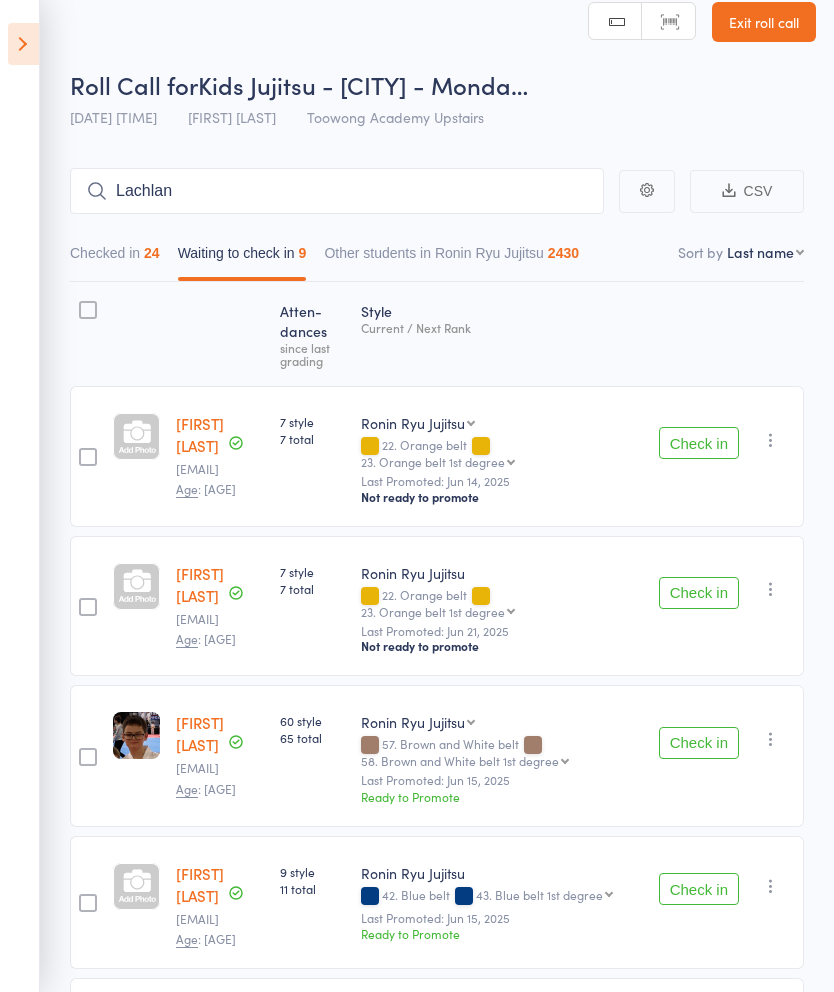 scroll, scrollTop: 0, scrollLeft: 0, axis: both 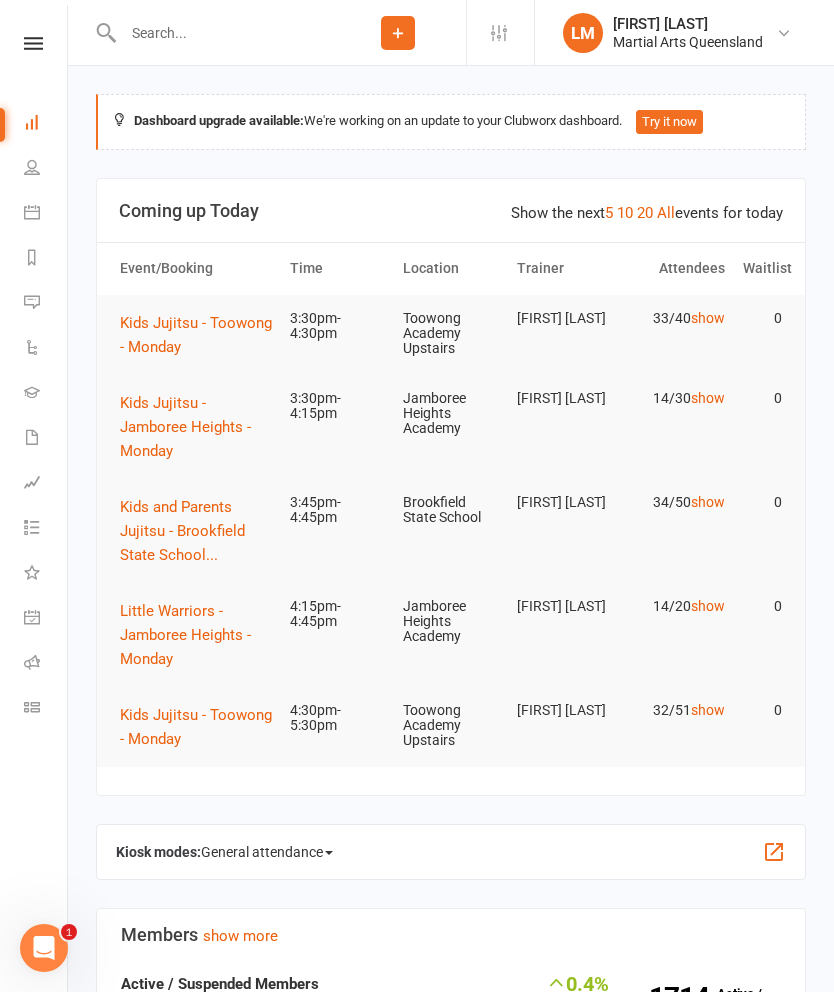 click on "Kids Jujitsu - Toowong - Monday" at bounding box center [196, 335] 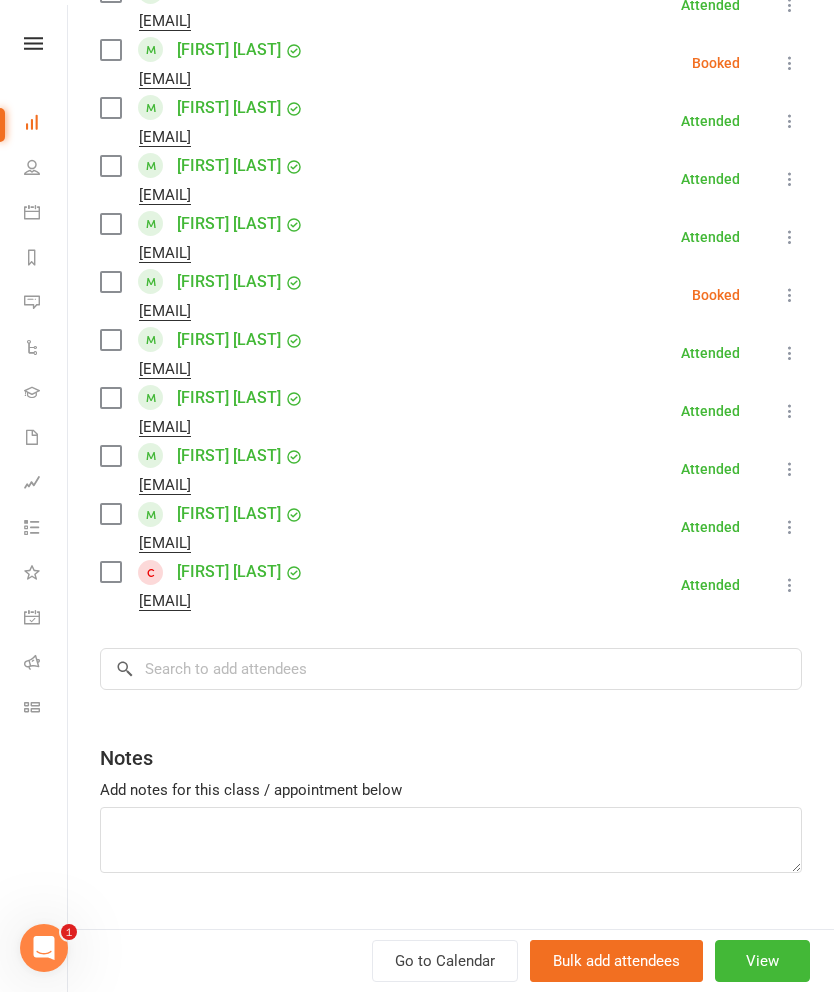 scroll, scrollTop: 1672, scrollLeft: 0, axis: vertical 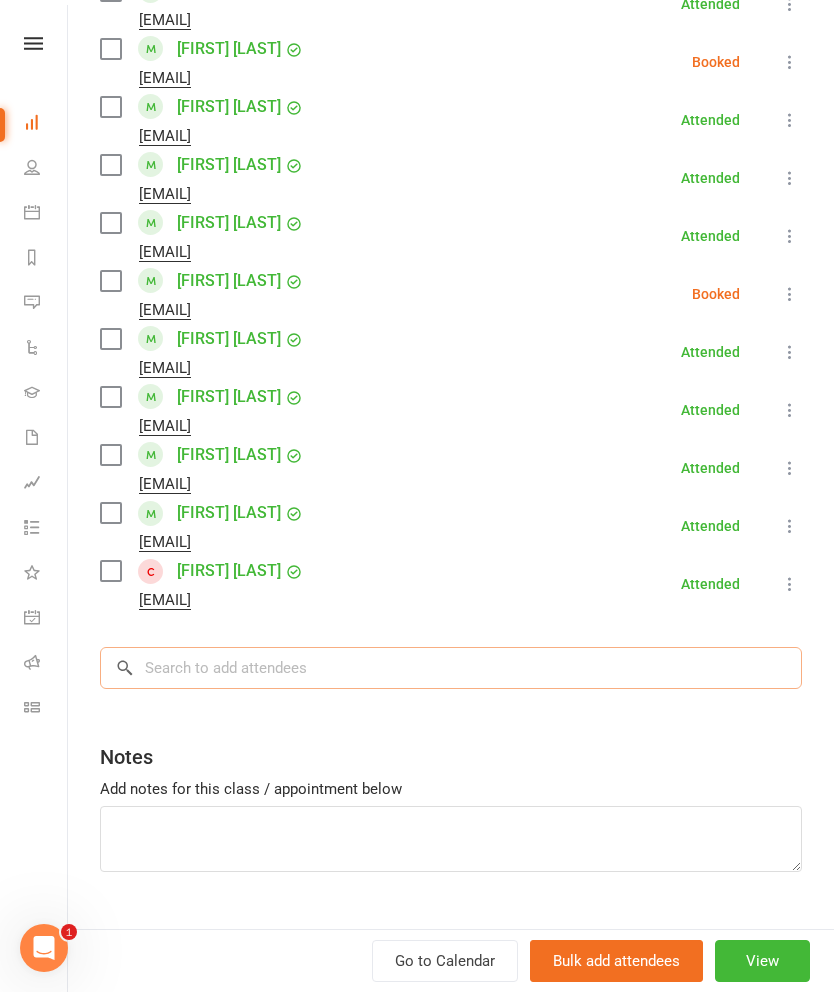 click at bounding box center [451, 668] 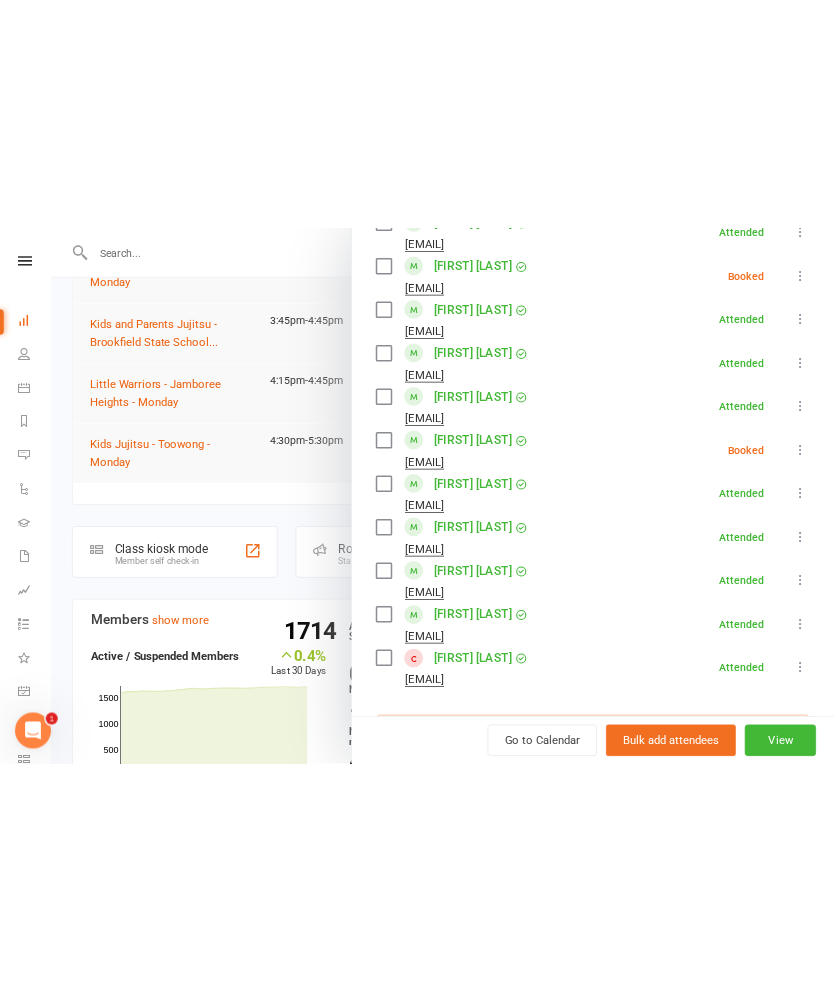 scroll, scrollTop: 354, scrollLeft: 0, axis: vertical 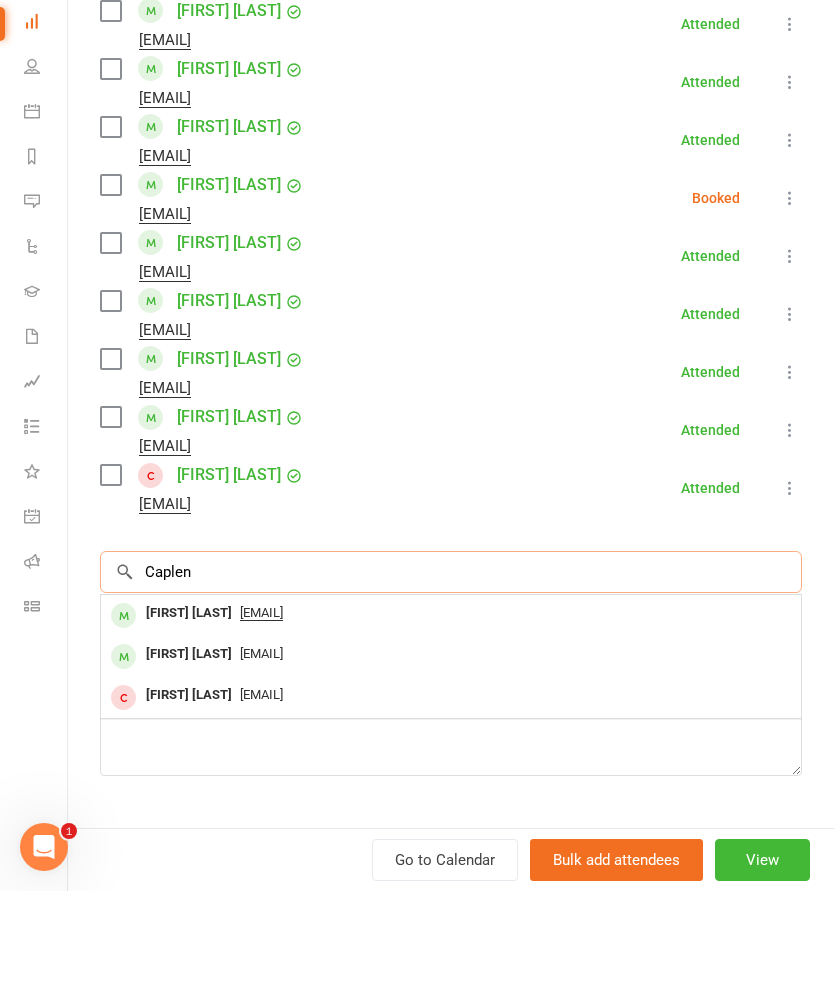 type on "Caplen" 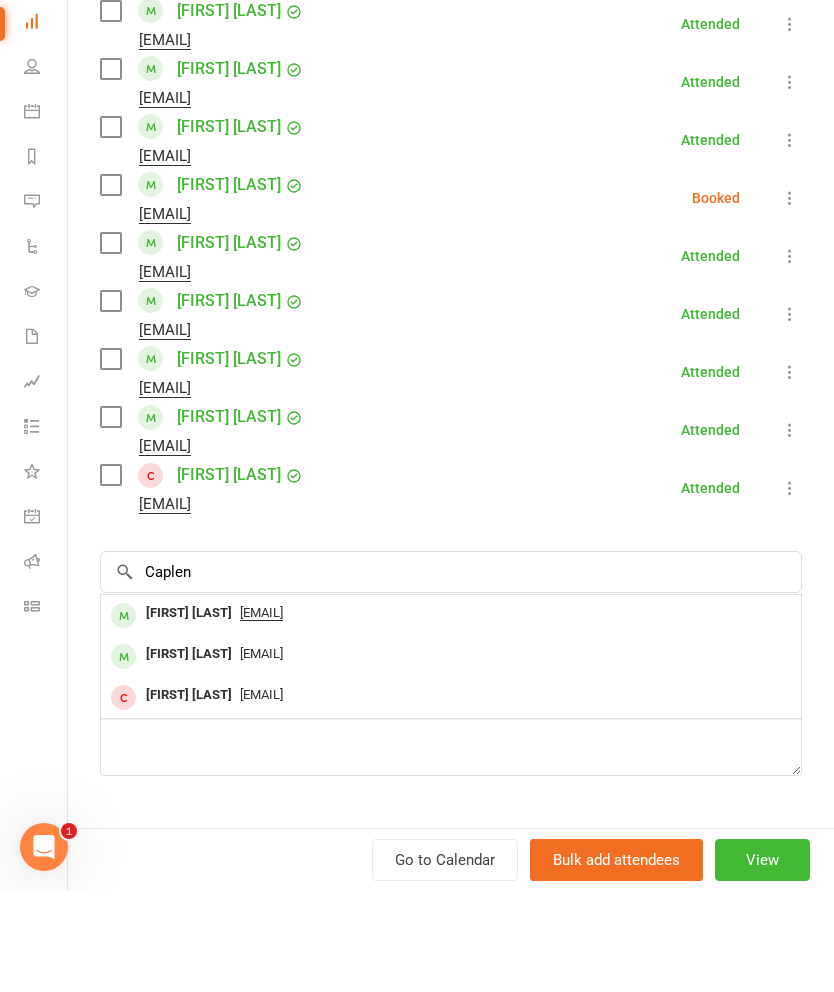 click on "[FIRST] [LAST]" at bounding box center (189, 714) 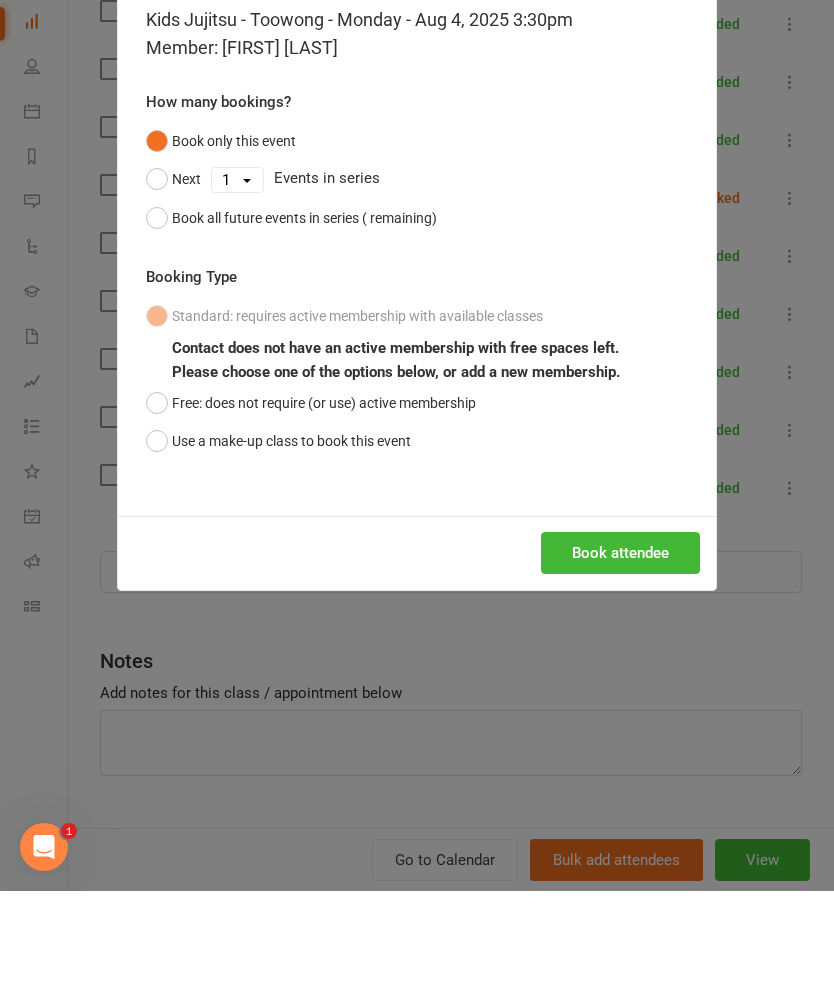 scroll, scrollTop: 456, scrollLeft: 0, axis: vertical 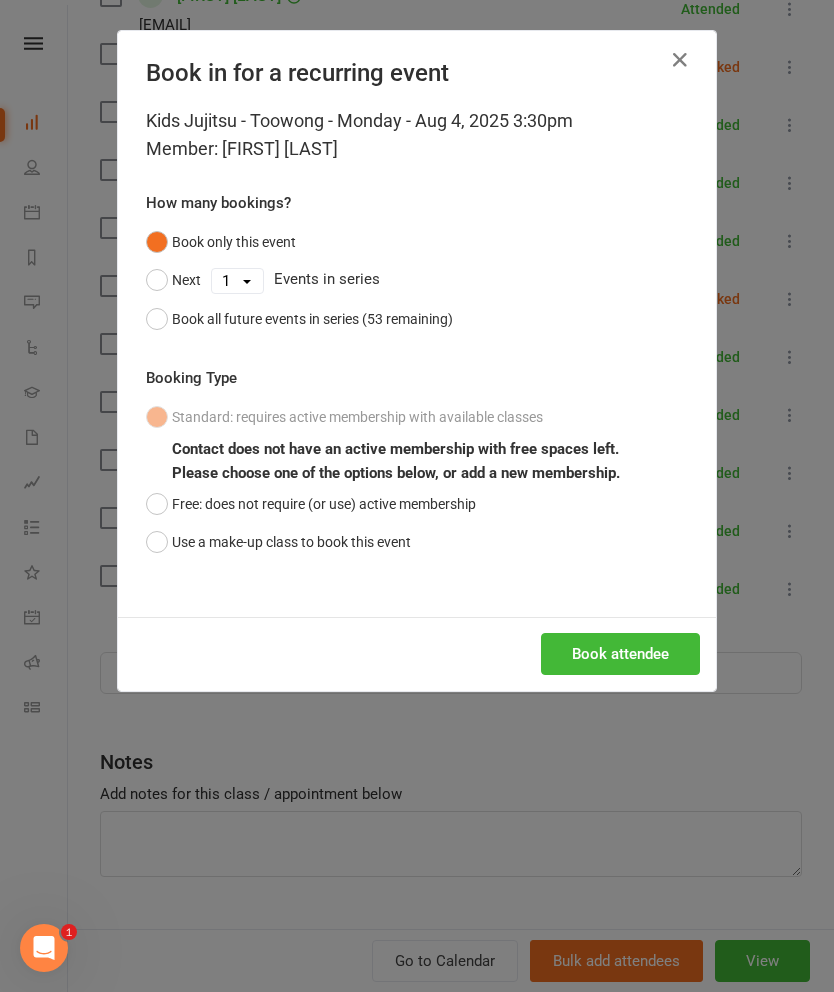 click on "Use a make-up class to book this event" at bounding box center [278, 542] 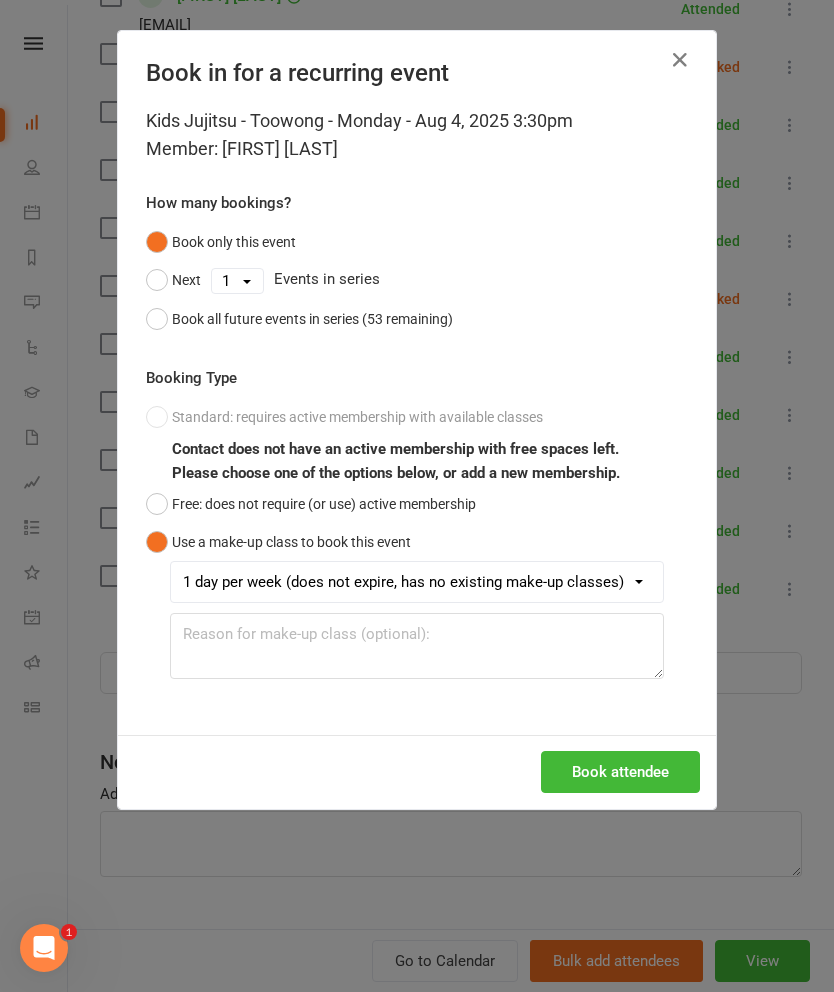click on "Book attendee" at bounding box center (620, 772) 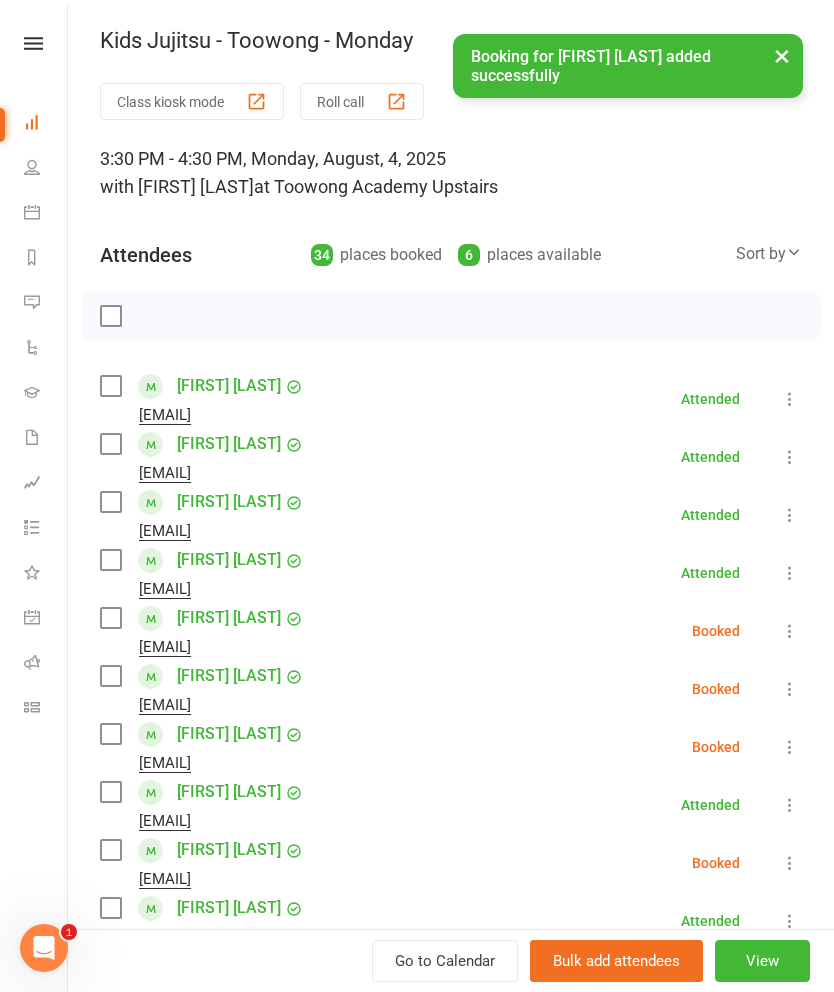 scroll, scrollTop: 53, scrollLeft: 0, axis: vertical 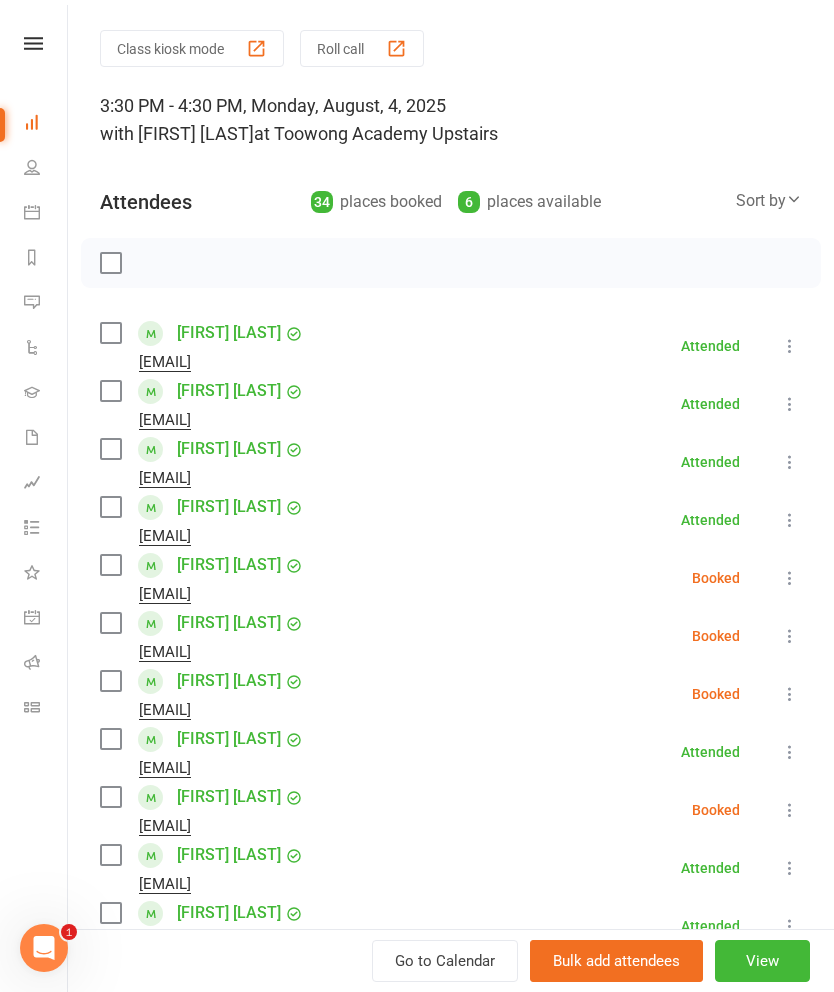 click on "Class kiosk mode  Roll call  3:30 PM - 4:30 PM, Monday, August, 4, 2025 with [FIRST] [LAST]  at  Toowong Academy Upstairs  Attendees  34  places booked 6  places available Sort by  Last name  First name  Booking created    [FIRST] [LAST]  [EMAIL] Attended More info  Remove  Mark absent  Undo check-in  Send message  All bookings for series    [FIRST] [LAST]  [EMAIL] Attended More info  Remove  Mark absent  Undo check-in  Send message  All bookings for series    [FIRST] [LAST]  [EMAIL] Attended More info  Remove  Mark absent  Undo check-in  Send message  All bookings for series    [FIRST] [LAST]  [EMAIL] Attended More info  Remove  Mark absent  Undo check-in  Send message  All bookings for series    [FIRST] [LAST]  [EMAIL] Booked More info  Remove  Check in  Mark absent  Send message  All bookings for series    [FIRST] [LAST]  [EMAIL] Booked More info  Remove  Check in  Mark absent  Send message  All bookings for series    Booked" at bounding box center [451, 1339] 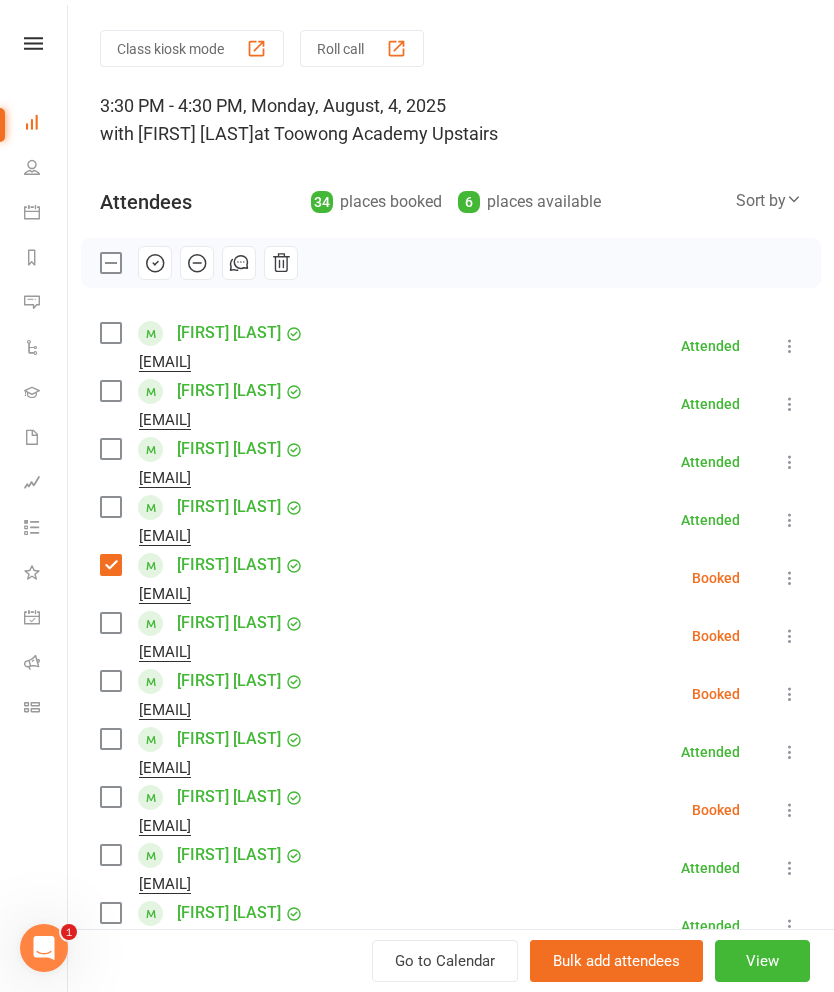 click 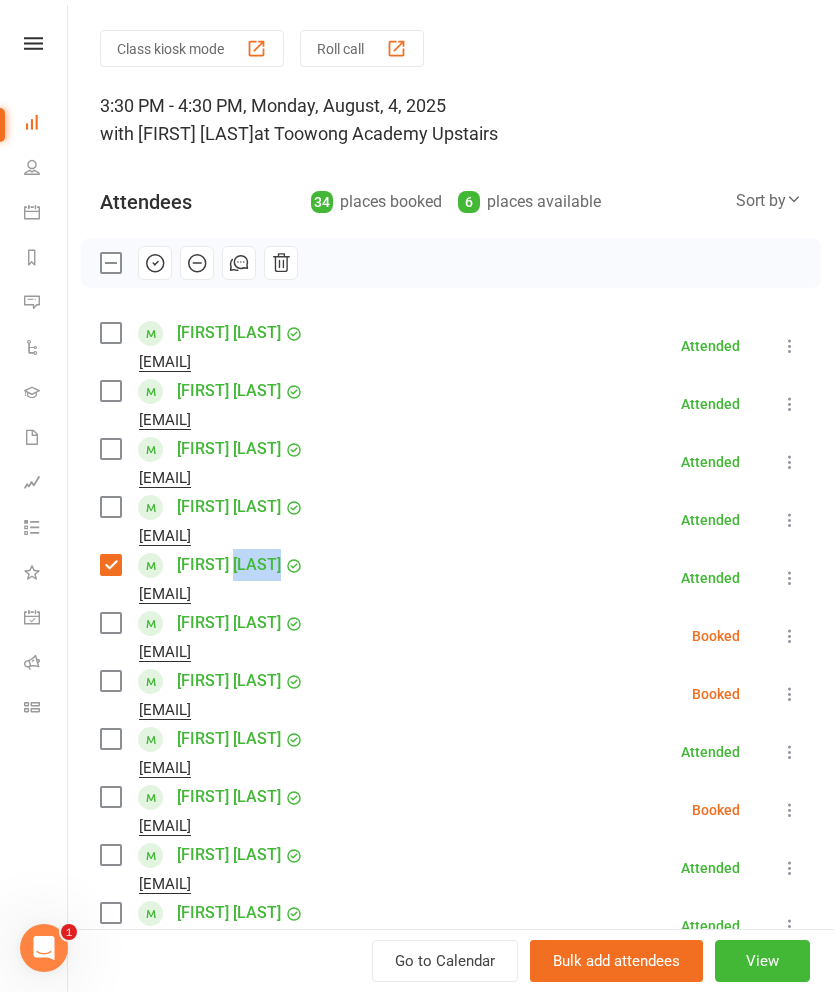 click on "[FIRST] [LAST]" at bounding box center [229, 565] 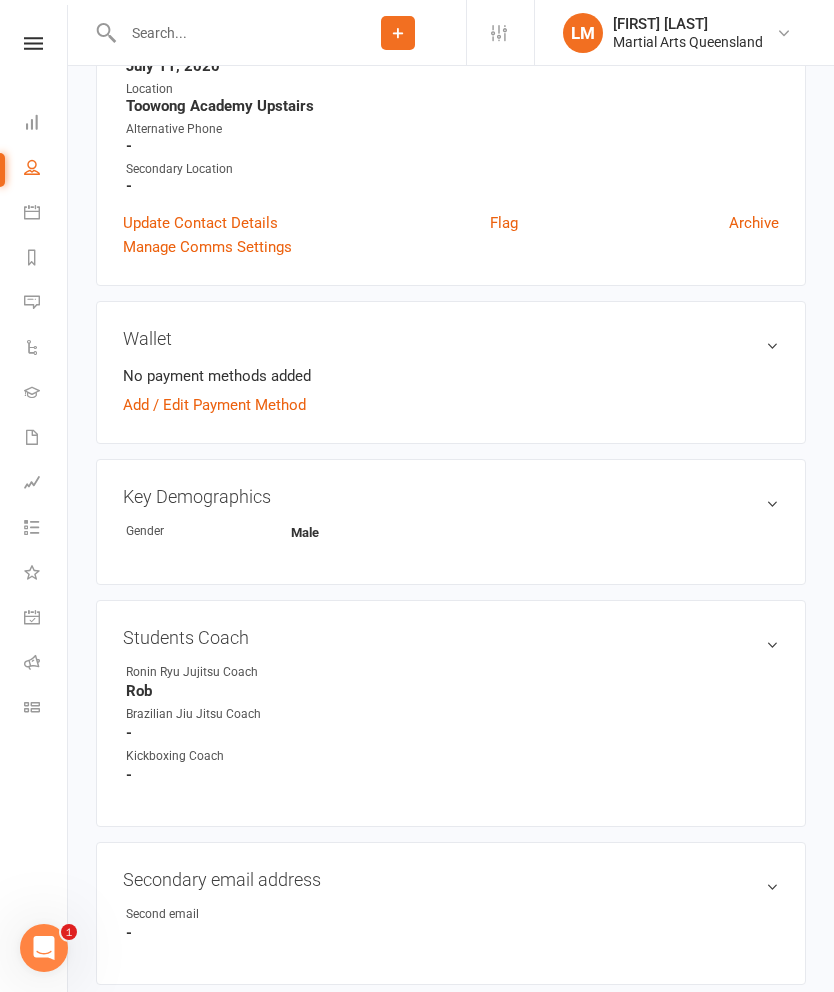 scroll, scrollTop: 0, scrollLeft: 0, axis: both 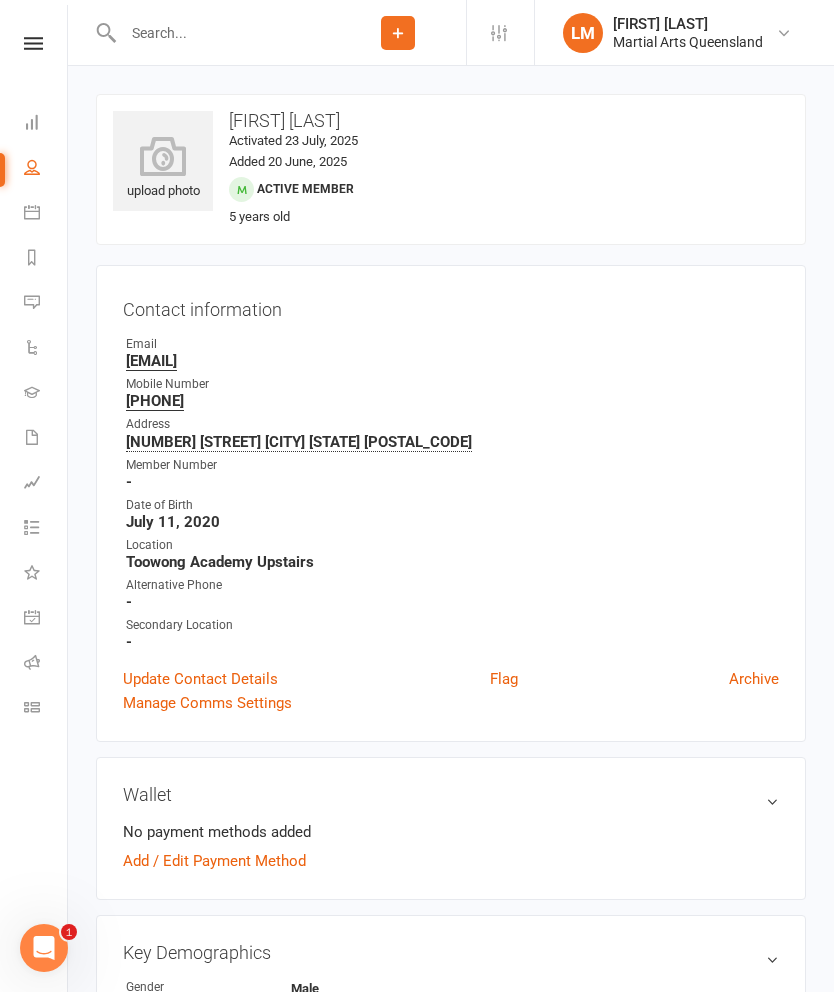 click at bounding box center [32, 122] 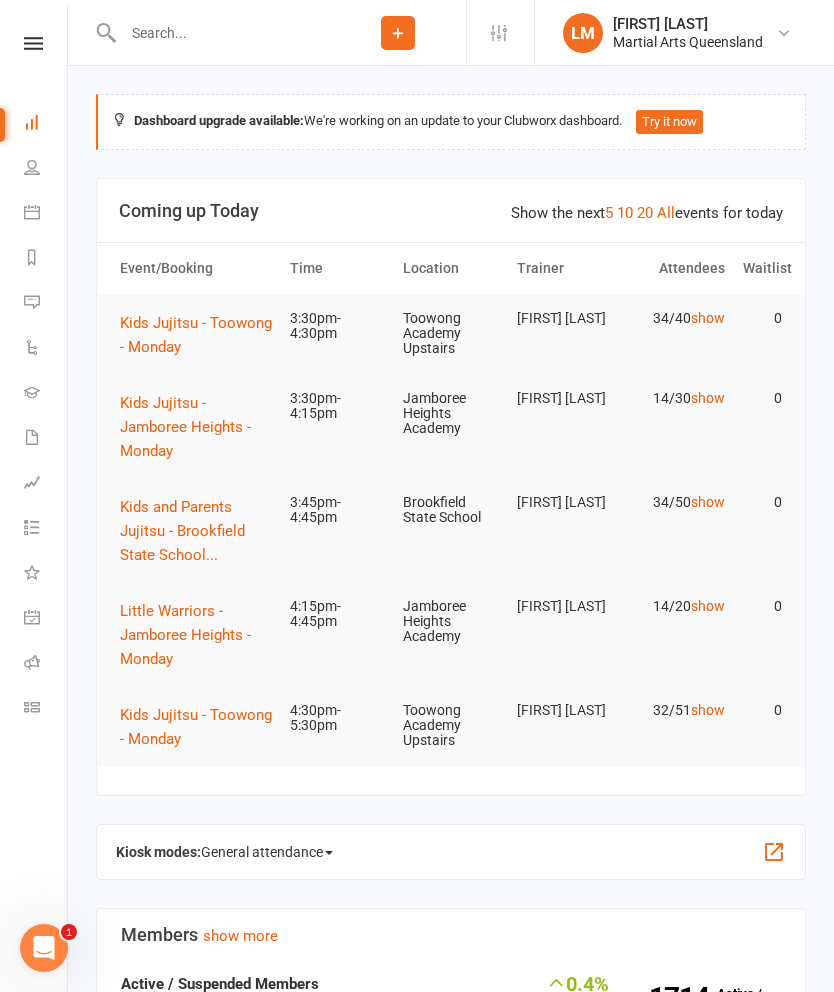 click on "Kids Jujitsu - Toowong - Monday" at bounding box center (196, 335) 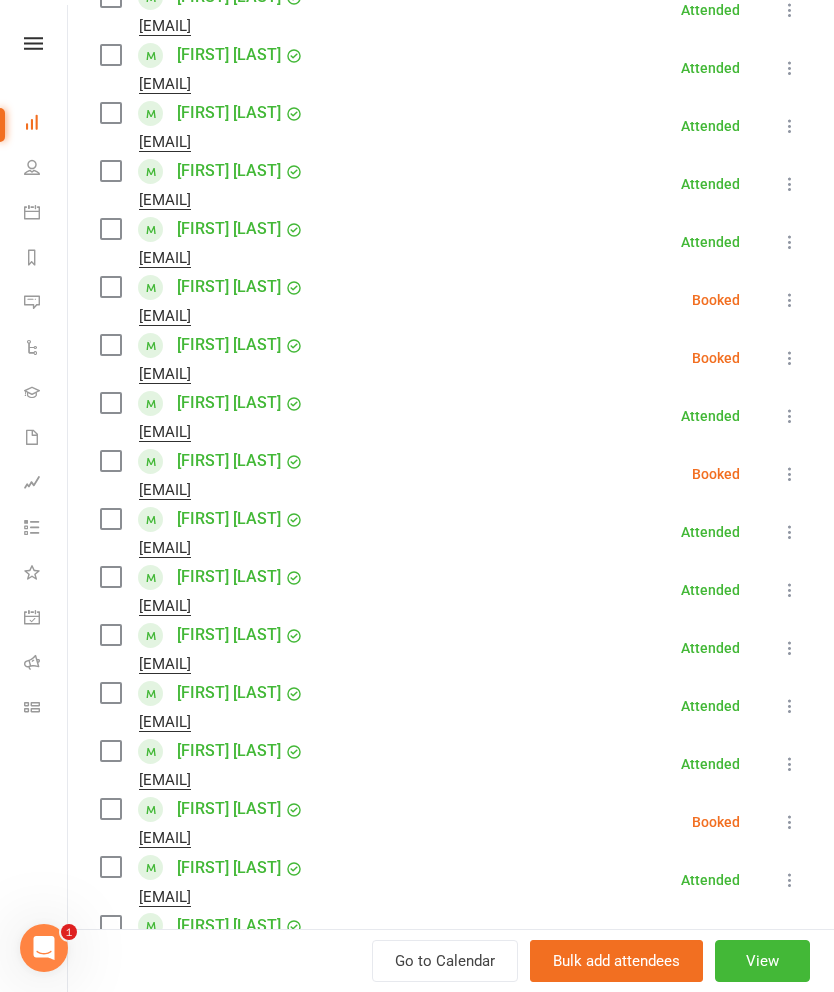 scroll, scrollTop: 388, scrollLeft: 0, axis: vertical 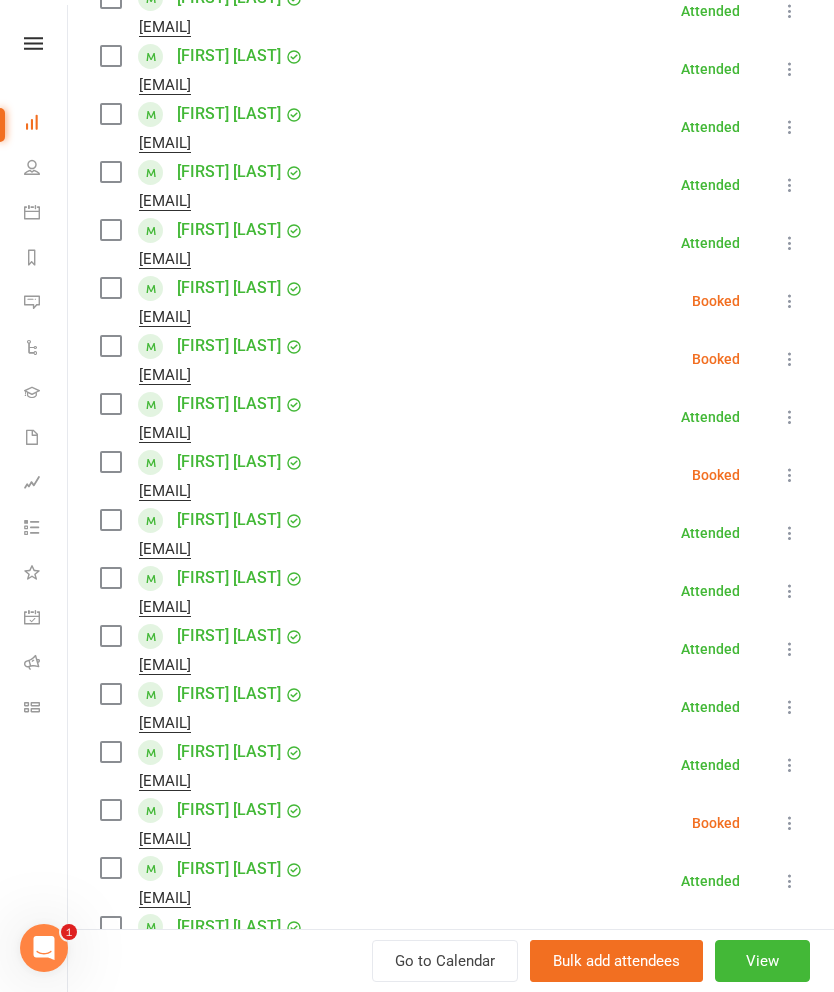 click at bounding box center (110, 462) 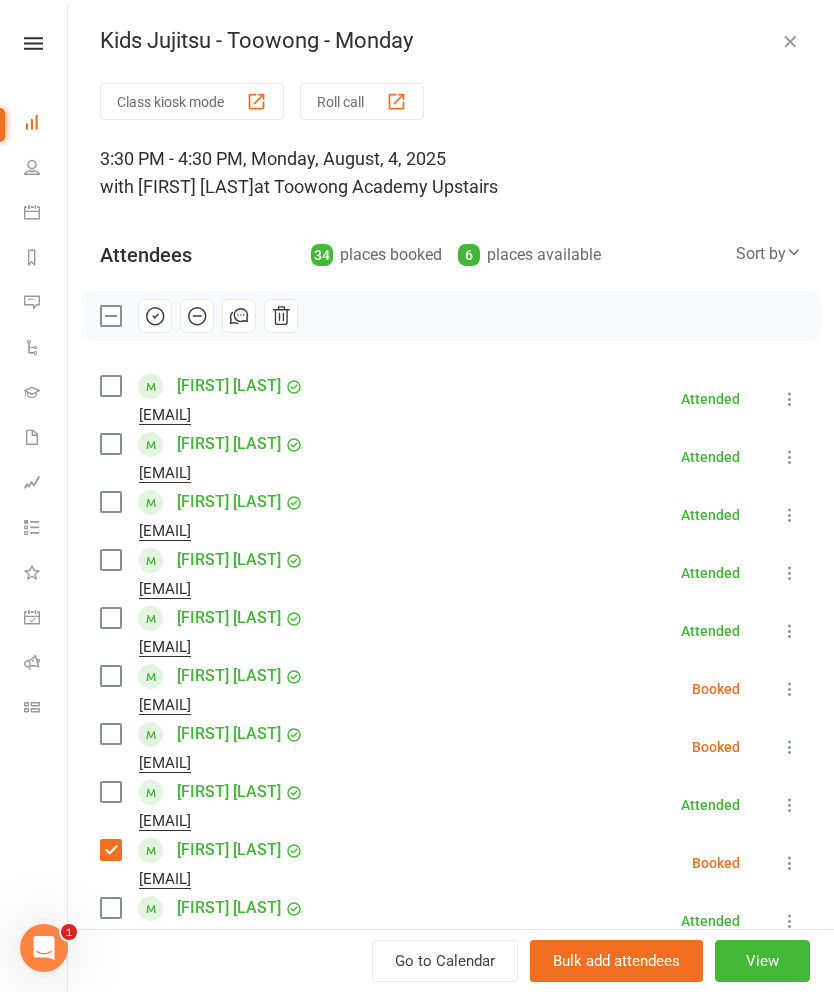 scroll, scrollTop: 0, scrollLeft: 0, axis: both 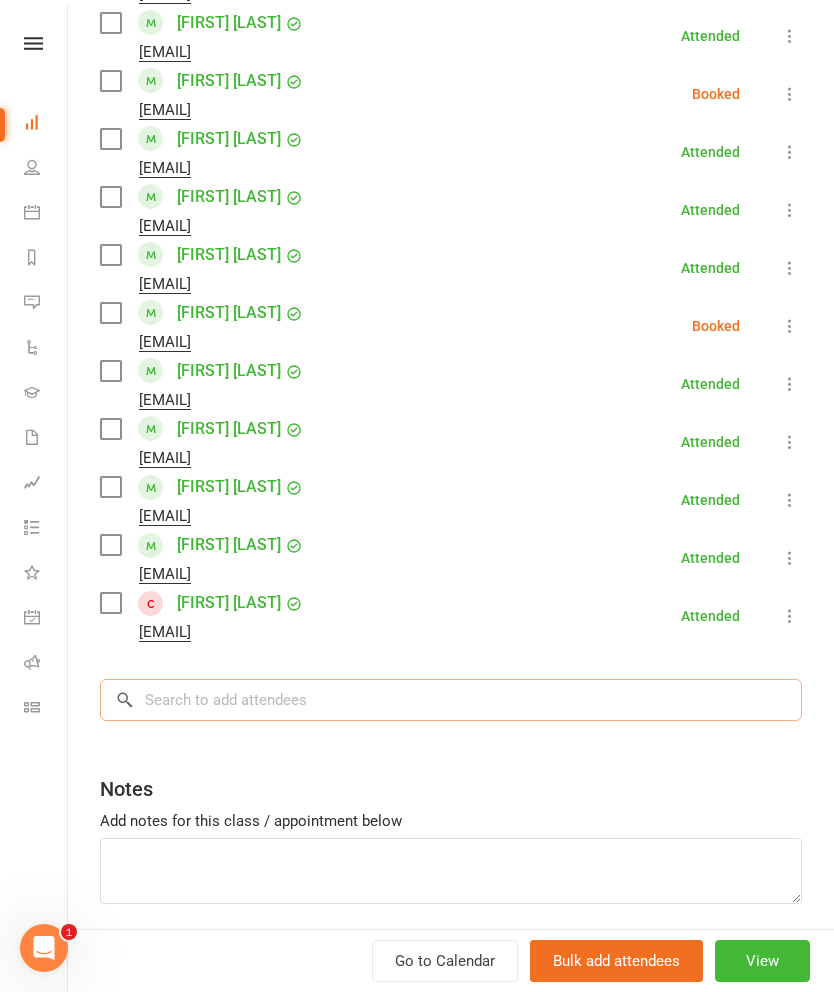 click at bounding box center [451, 700] 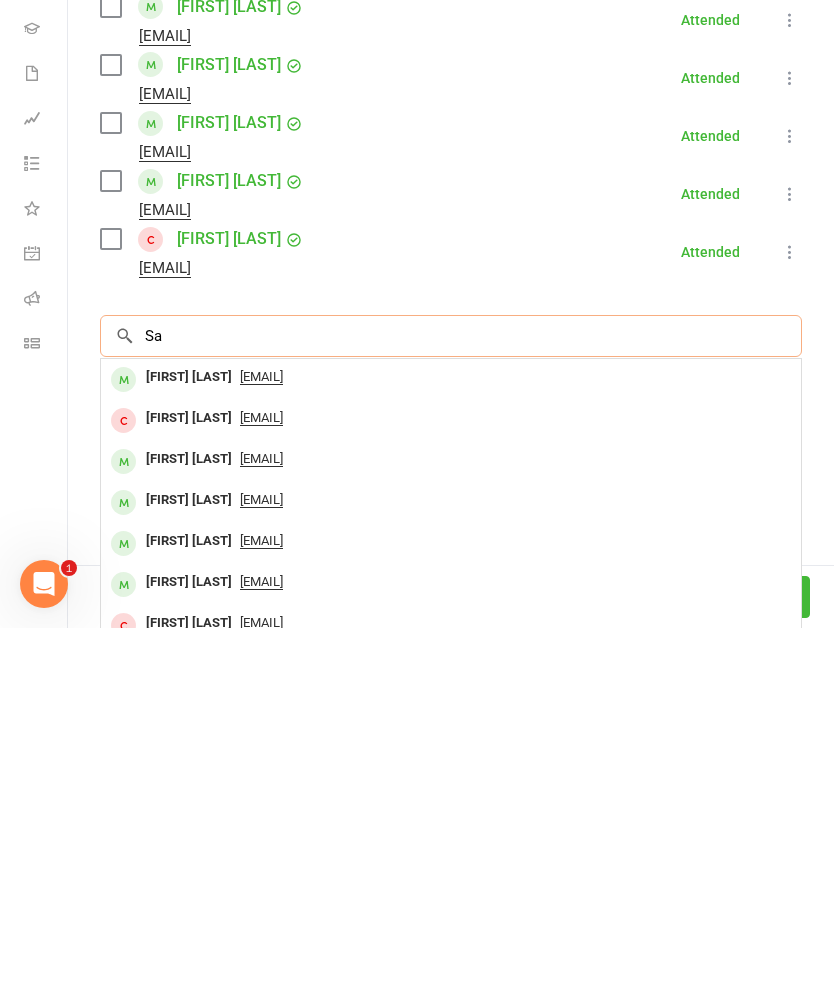 type on "S" 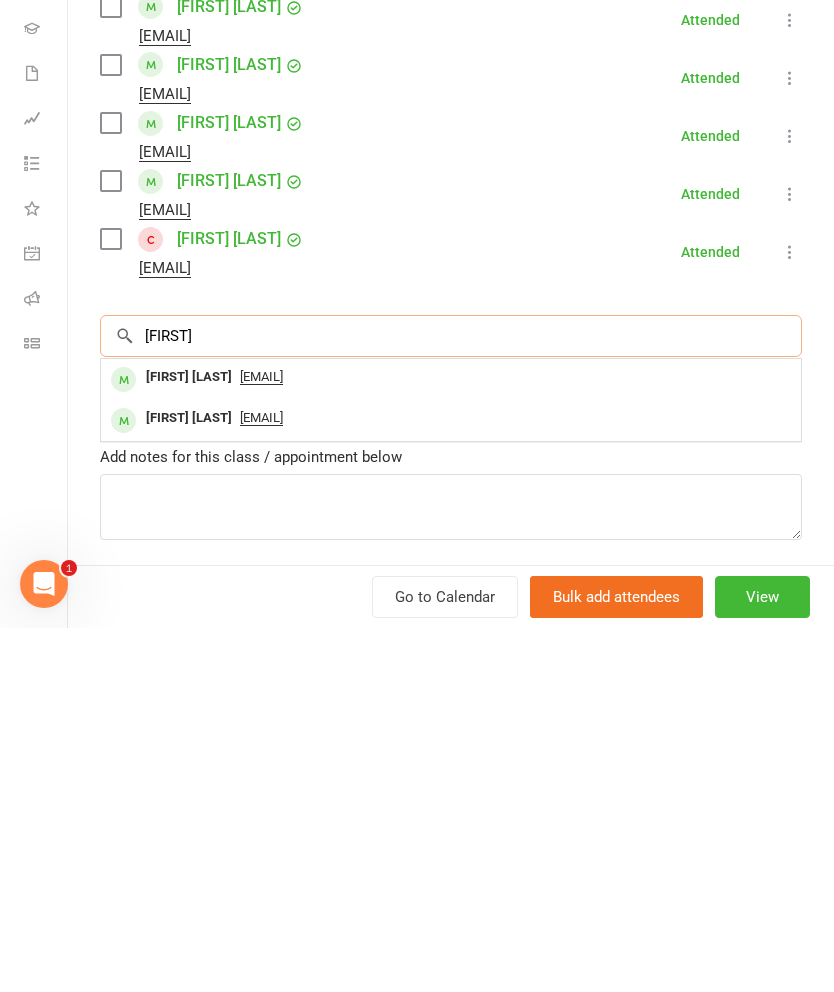 type on "[FIRST]" 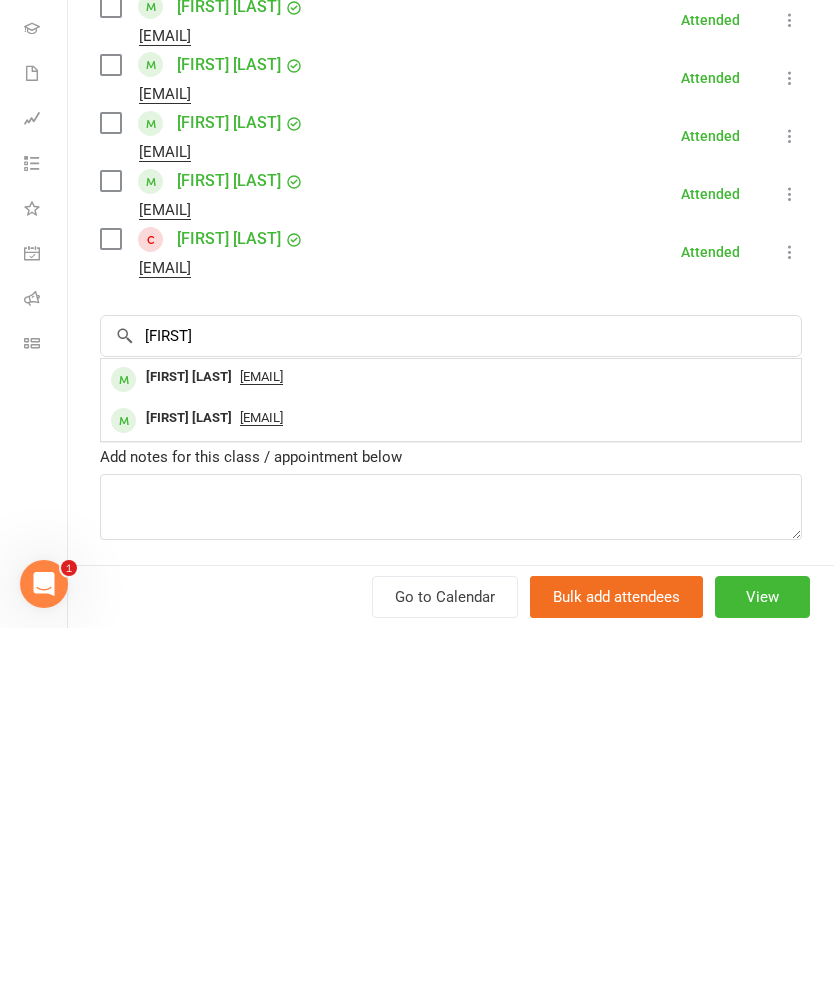 click on "[FIRST] [LAST]" at bounding box center (189, 741) 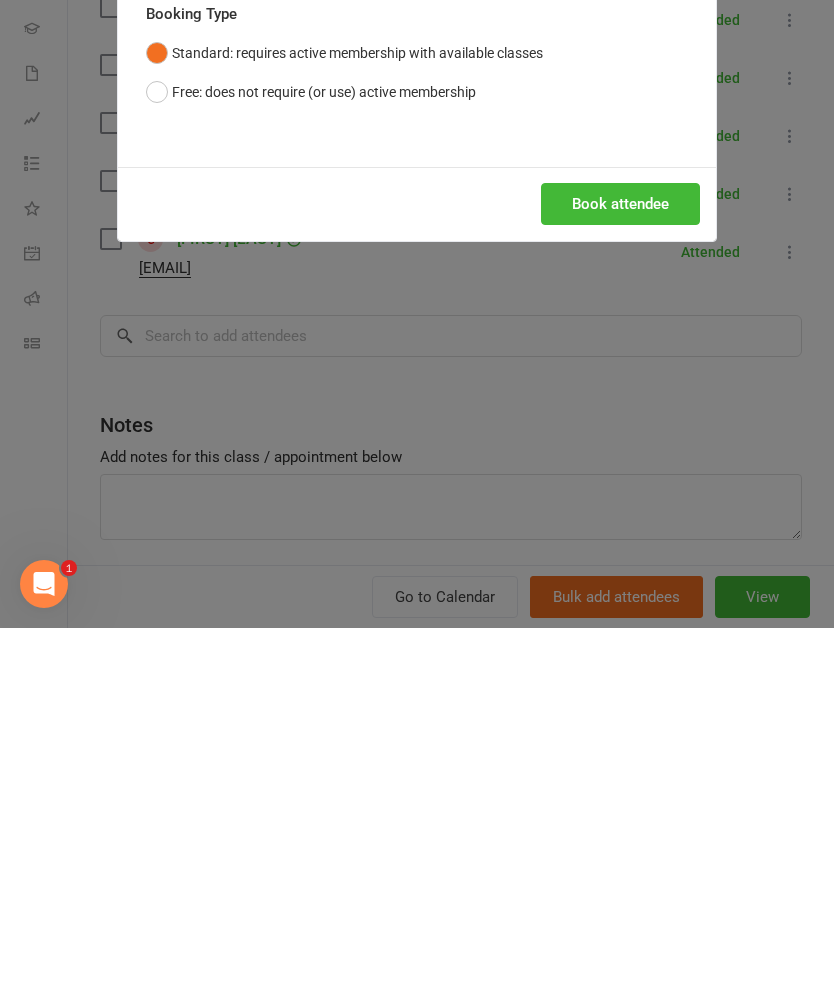 scroll, scrollTop: 387, scrollLeft: 0, axis: vertical 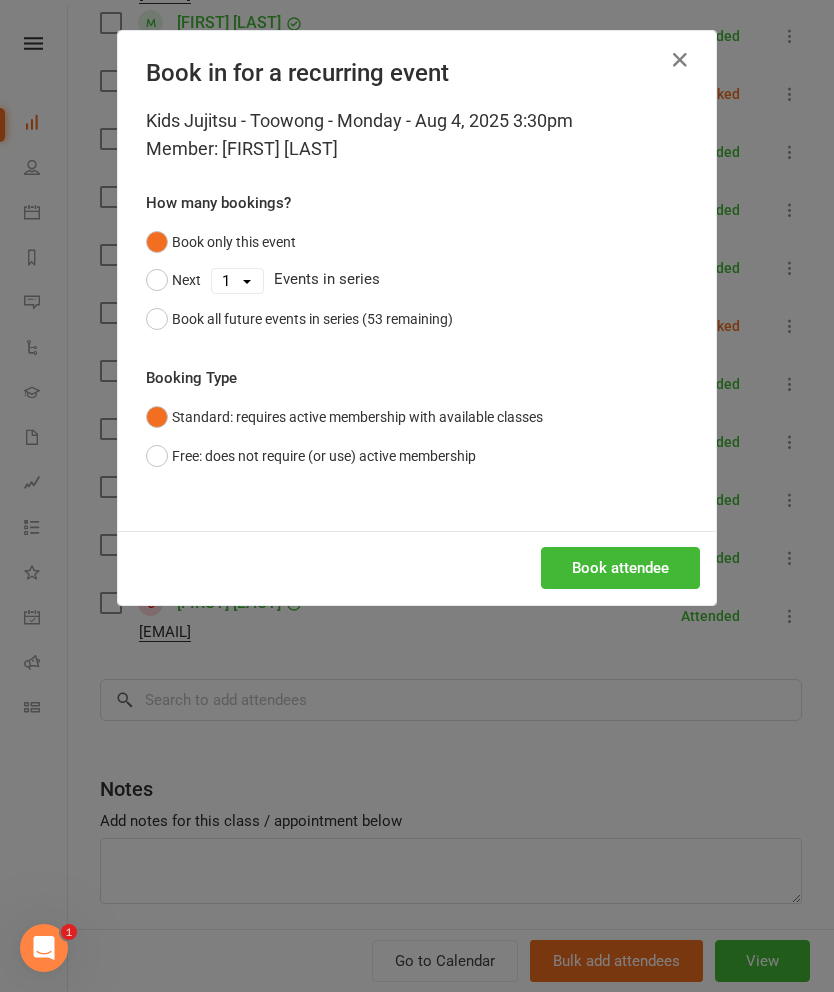 click on "Book attendee" at bounding box center [620, 568] 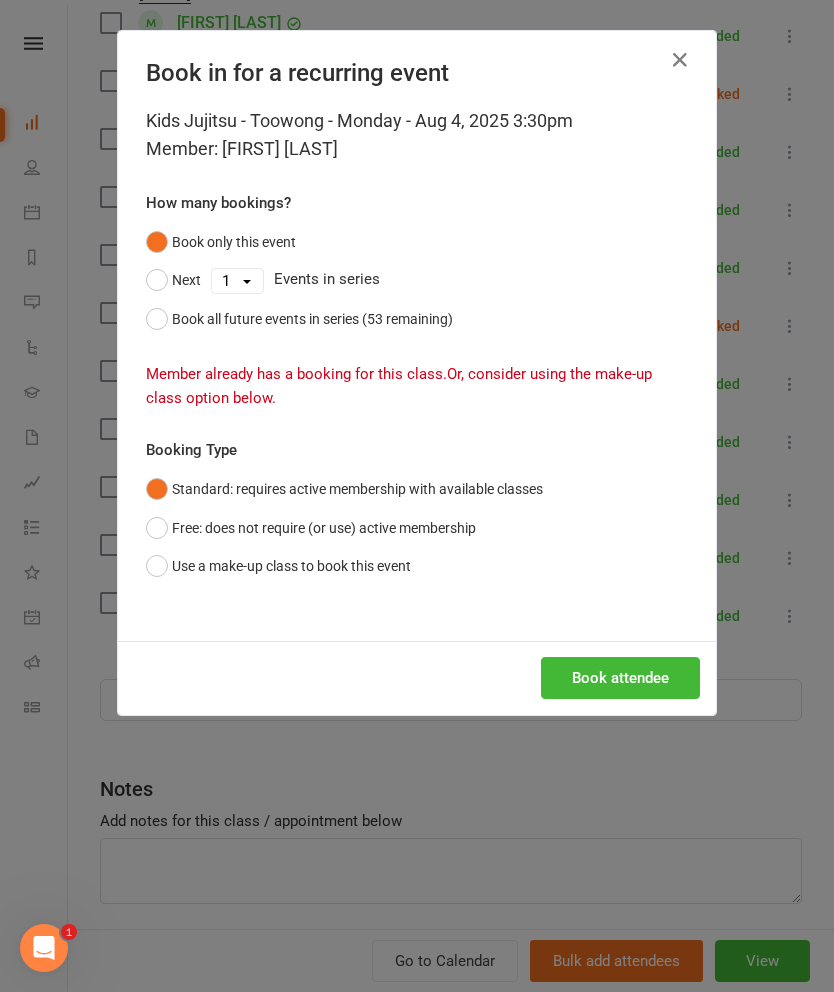 click at bounding box center [680, 60] 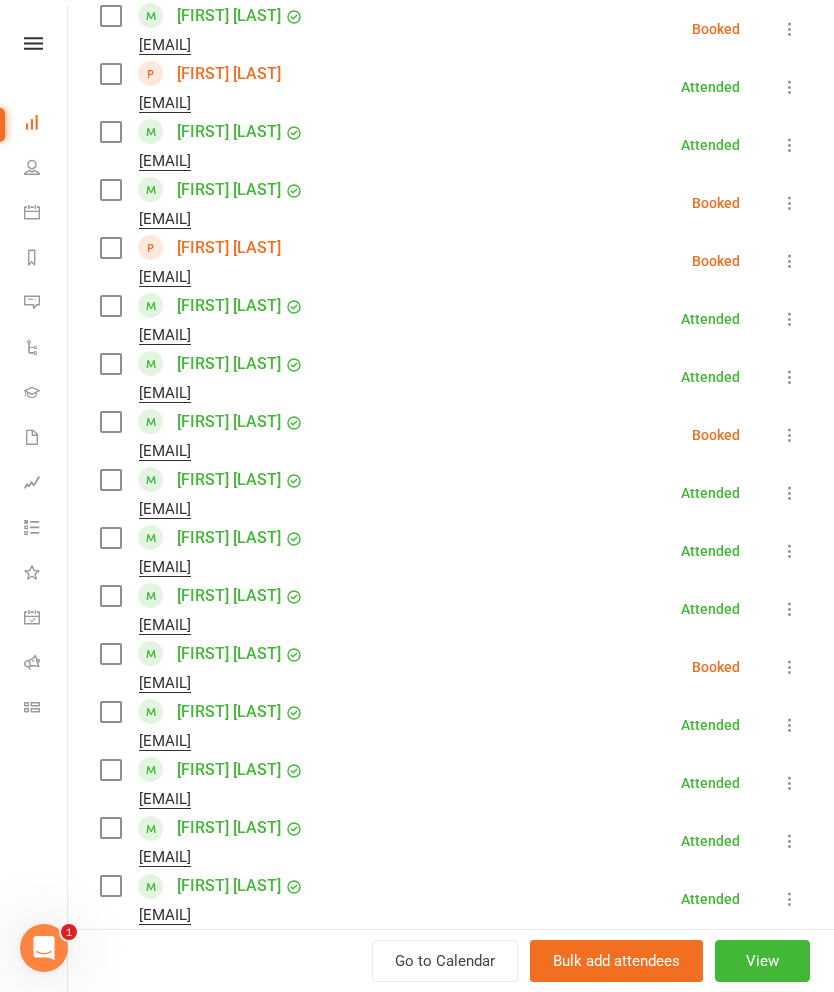 scroll, scrollTop: 1354, scrollLeft: 0, axis: vertical 